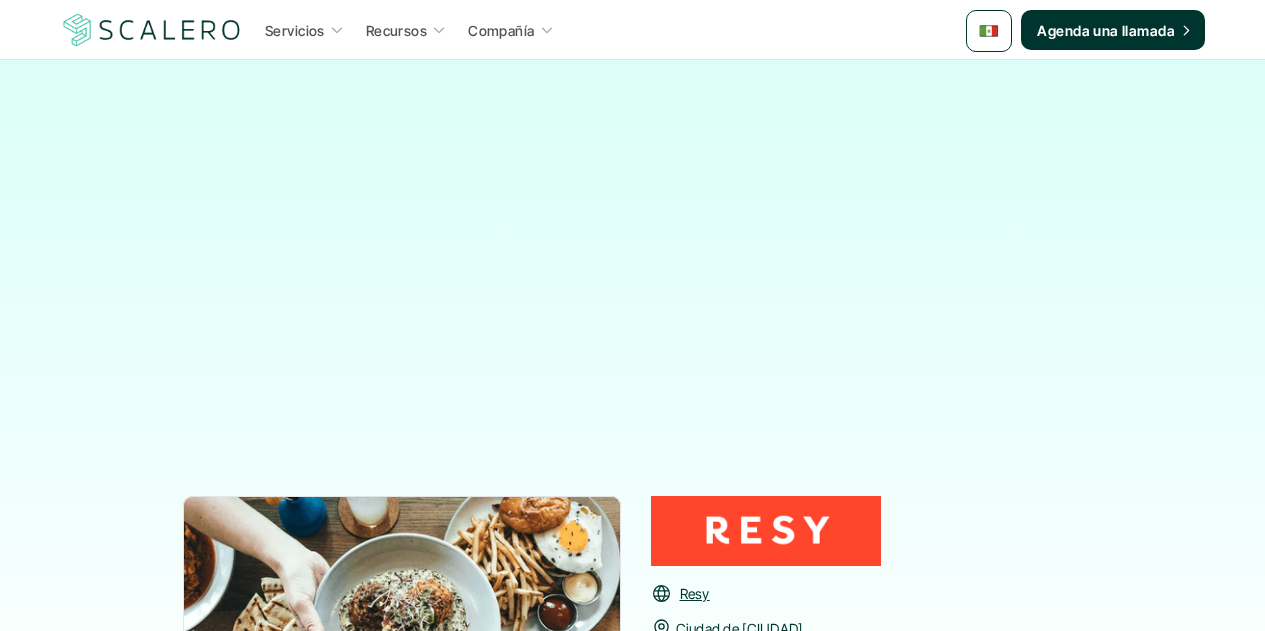 scroll, scrollTop: 1137, scrollLeft: 0, axis: vertical 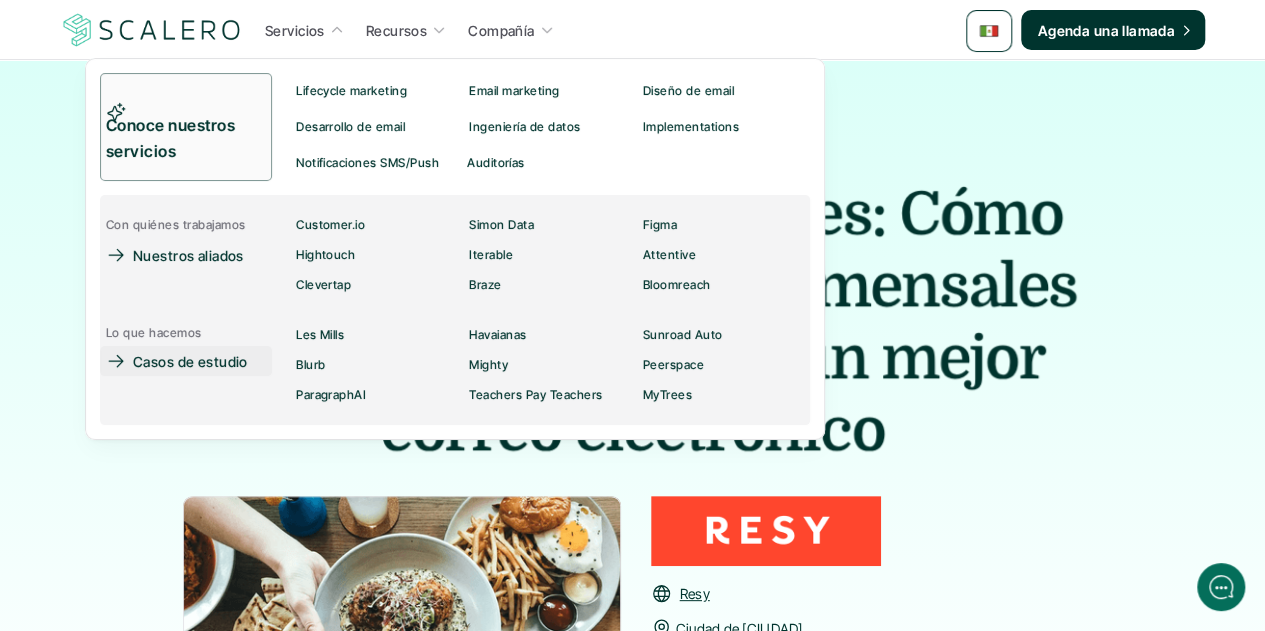 click on "Casos de estudio" at bounding box center (190, 361) 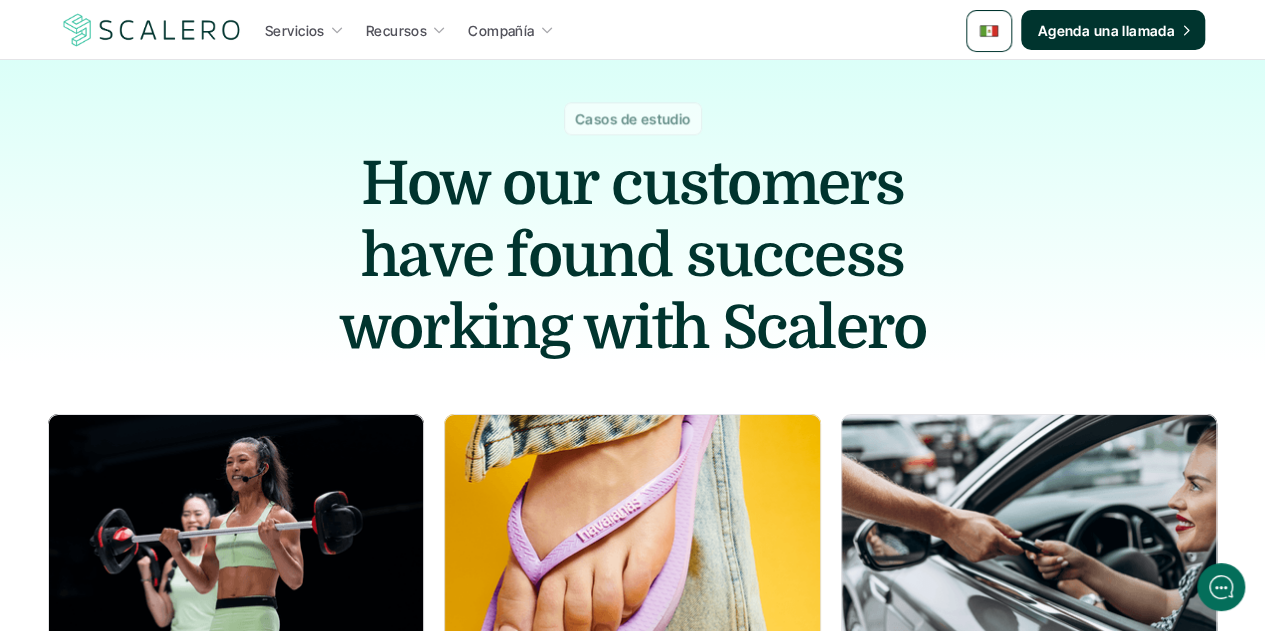 scroll, scrollTop: 0, scrollLeft: 0, axis: both 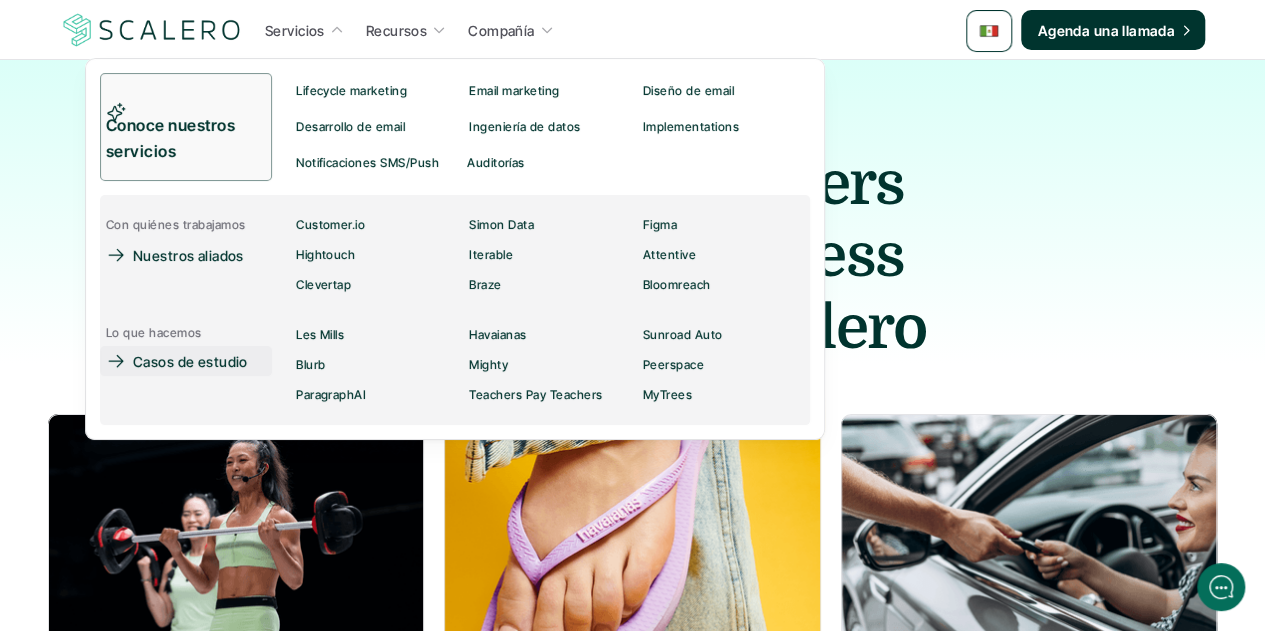 click on "Casos de estudio" at bounding box center (190, 361) 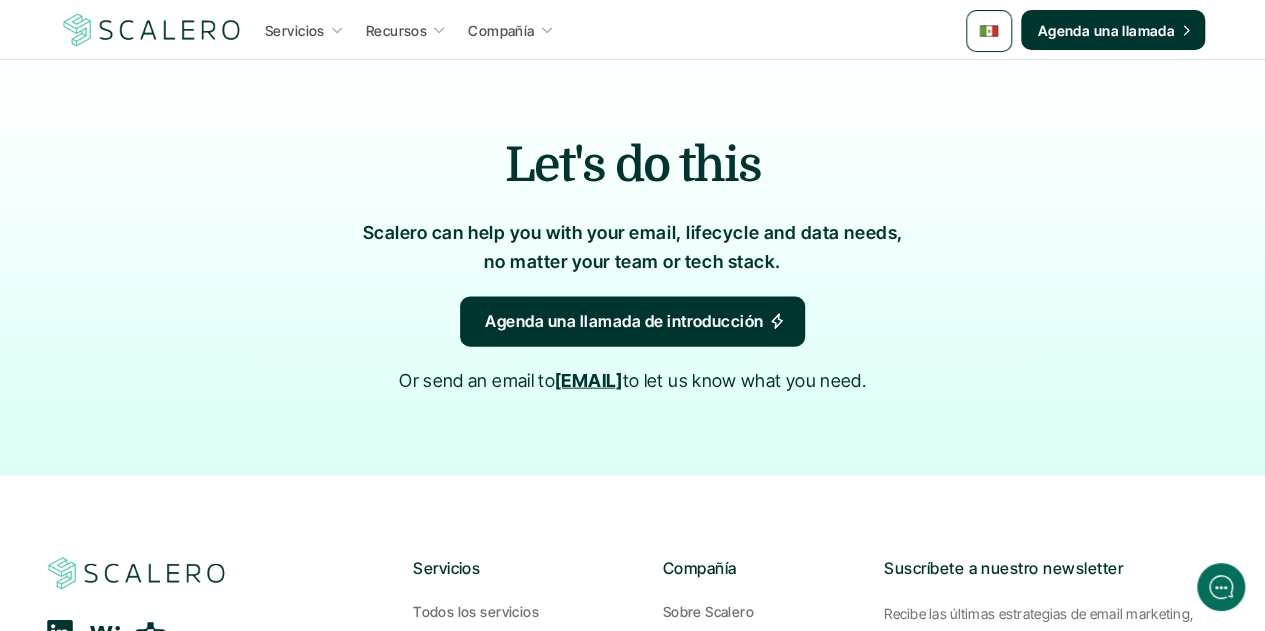 scroll, scrollTop: 1800, scrollLeft: 0, axis: vertical 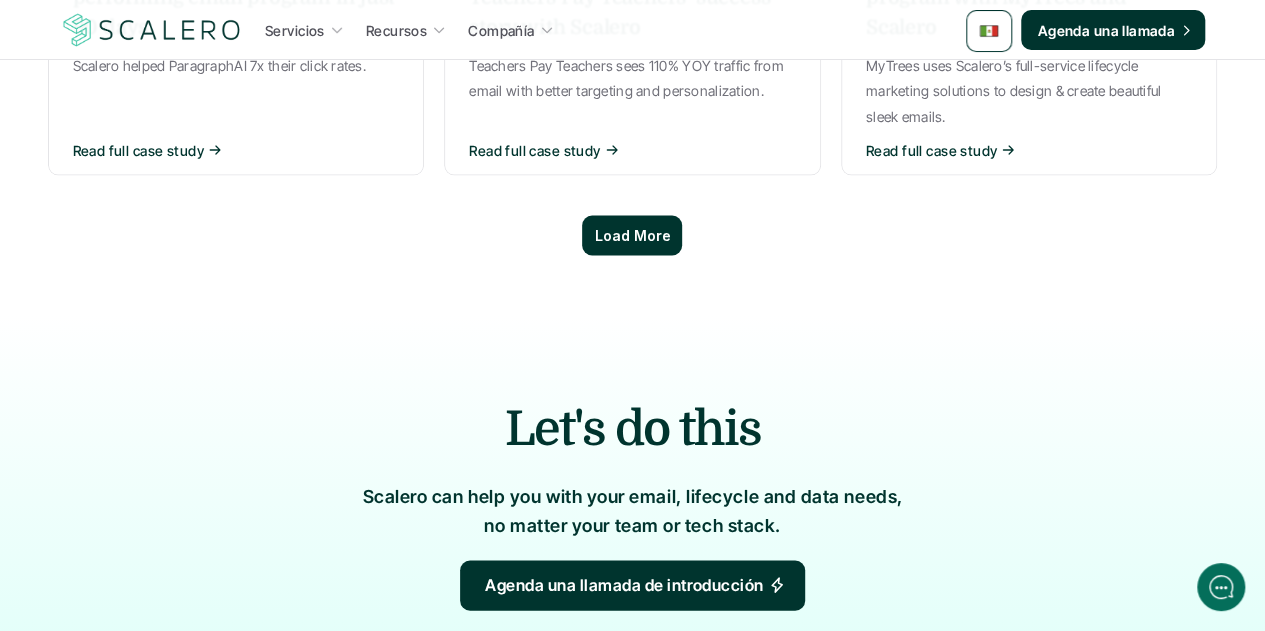 click on "Load More" at bounding box center [632, 235] 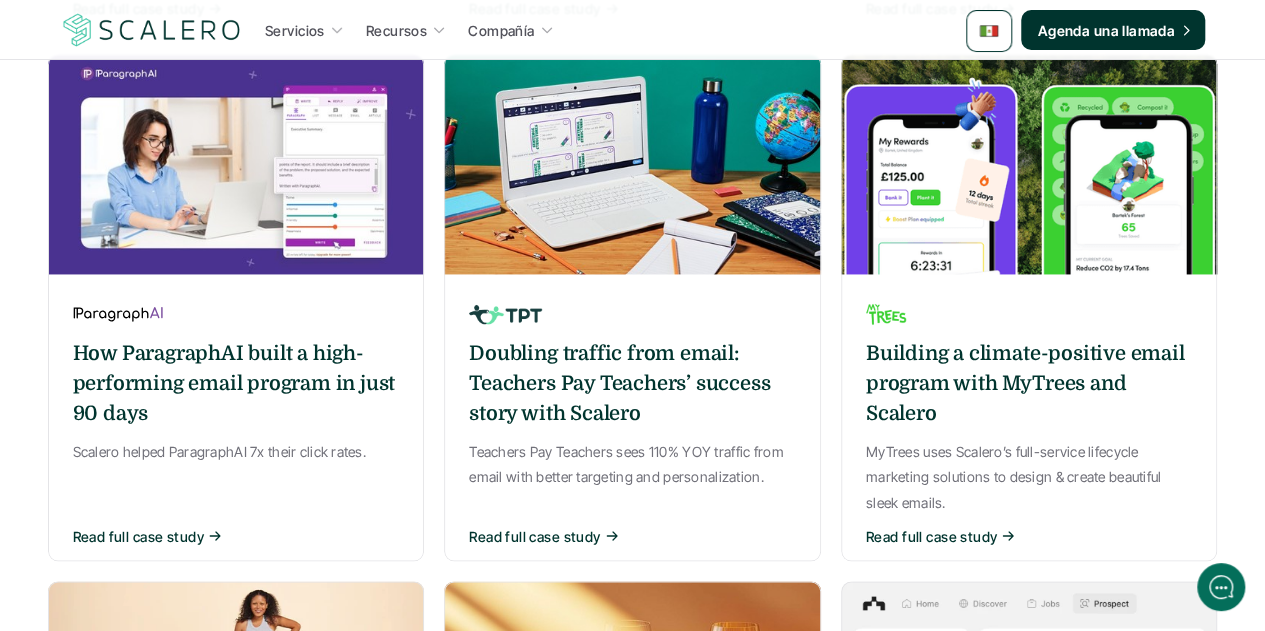 scroll, scrollTop: 1300, scrollLeft: 0, axis: vertical 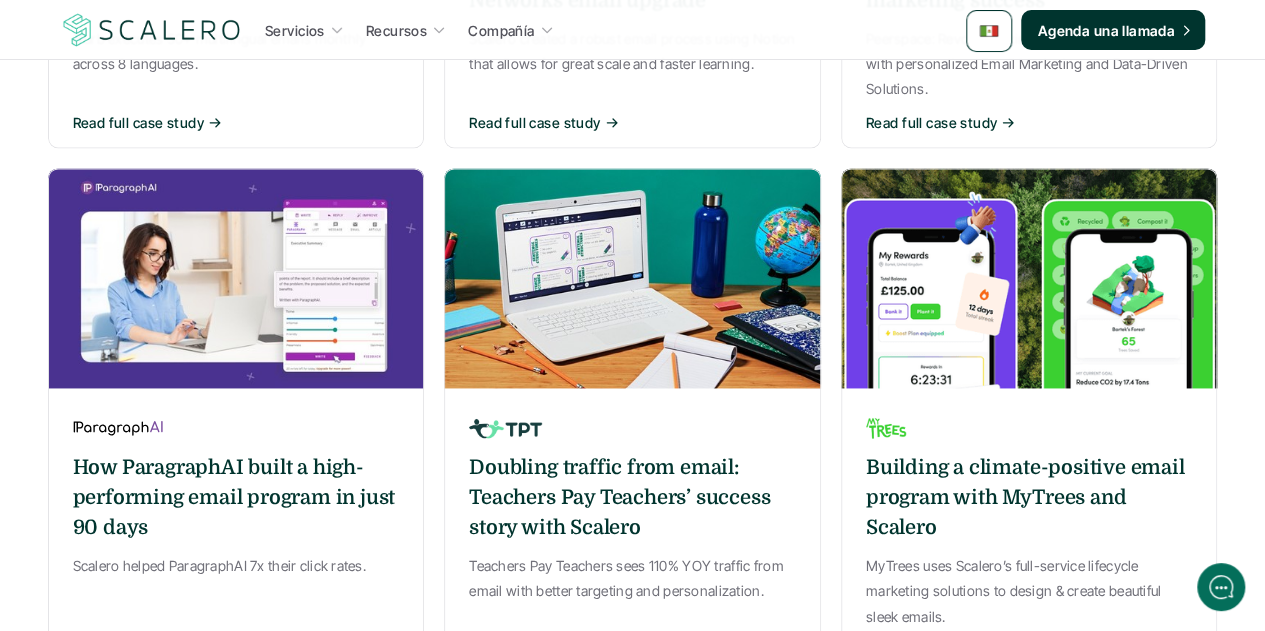 click on "Doubling traffic from email: Teachers Pay Teachers’ success story with Scalero" at bounding box center [632, 498] 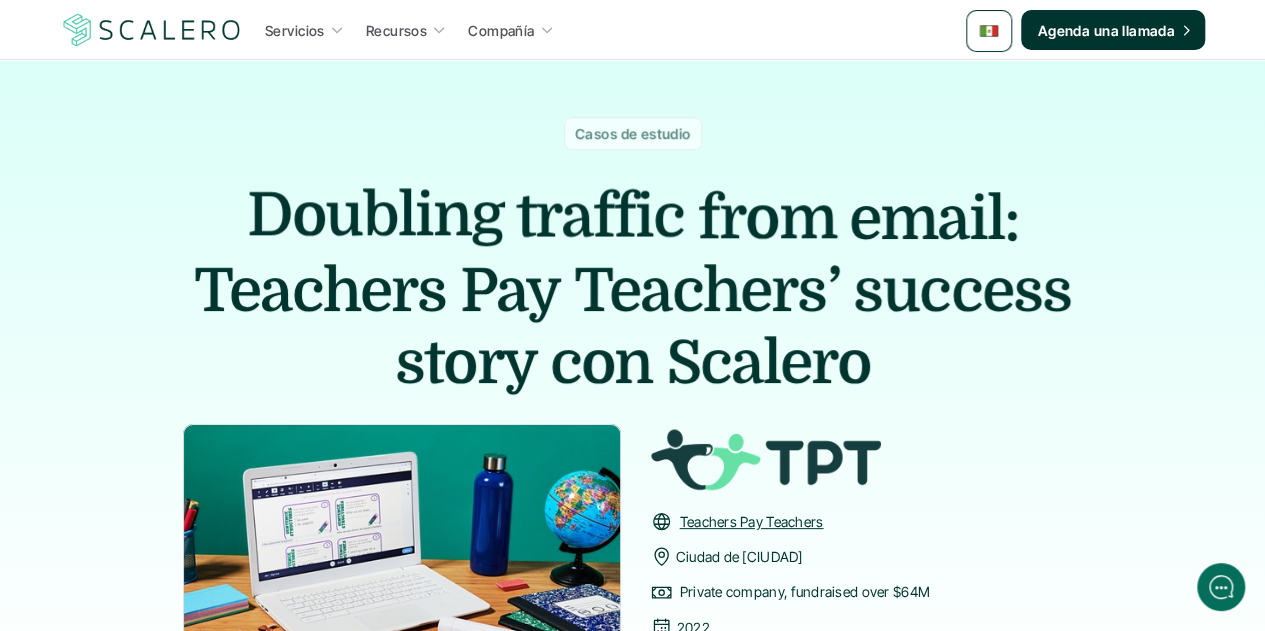 scroll, scrollTop: 0, scrollLeft: 0, axis: both 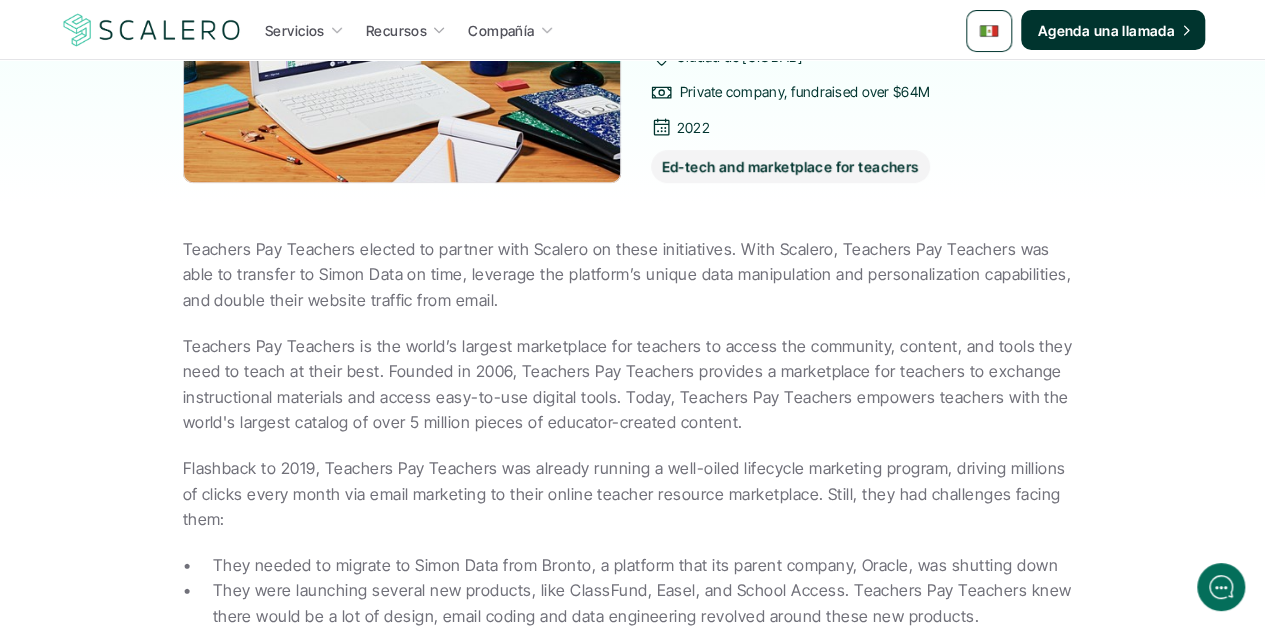 click on "Teachers Pay Teachers elected to partner with Scalero on these initiatives. With Scalero, Teachers Pay Teachers was able to transfer to Simon Data on time, leverage the platform’s unique data manipulation and personalization capabilities, and double their website traffic from email." at bounding box center (633, 275) 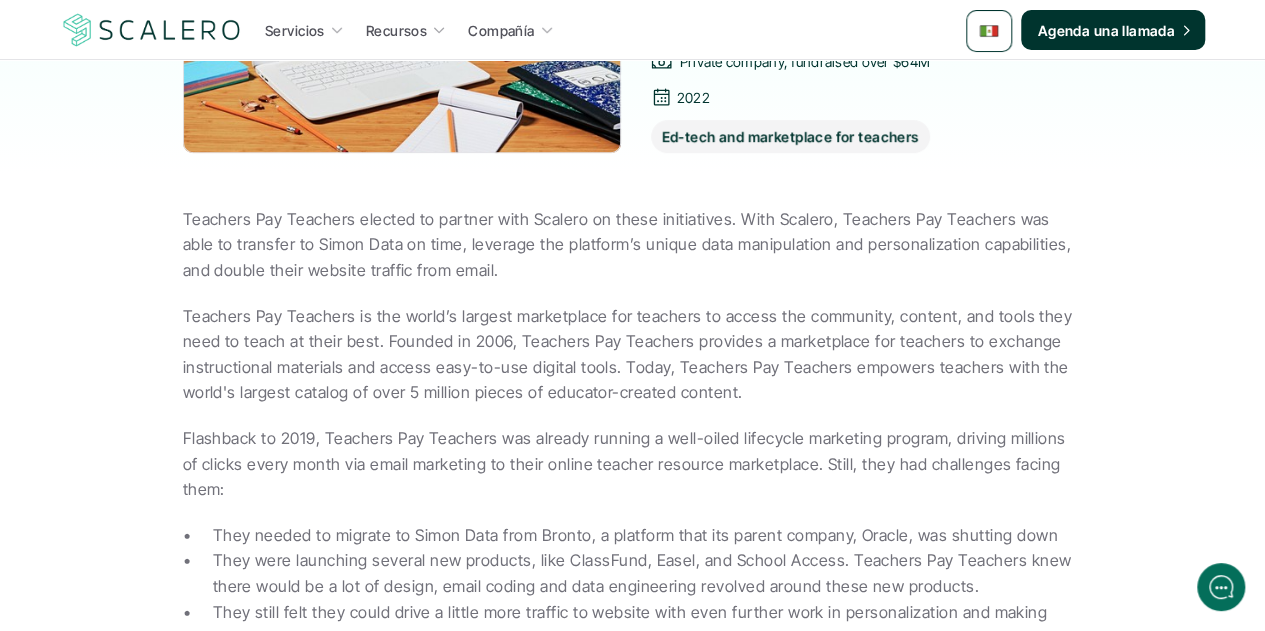 scroll, scrollTop: 500, scrollLeft: 0, axis: vertical 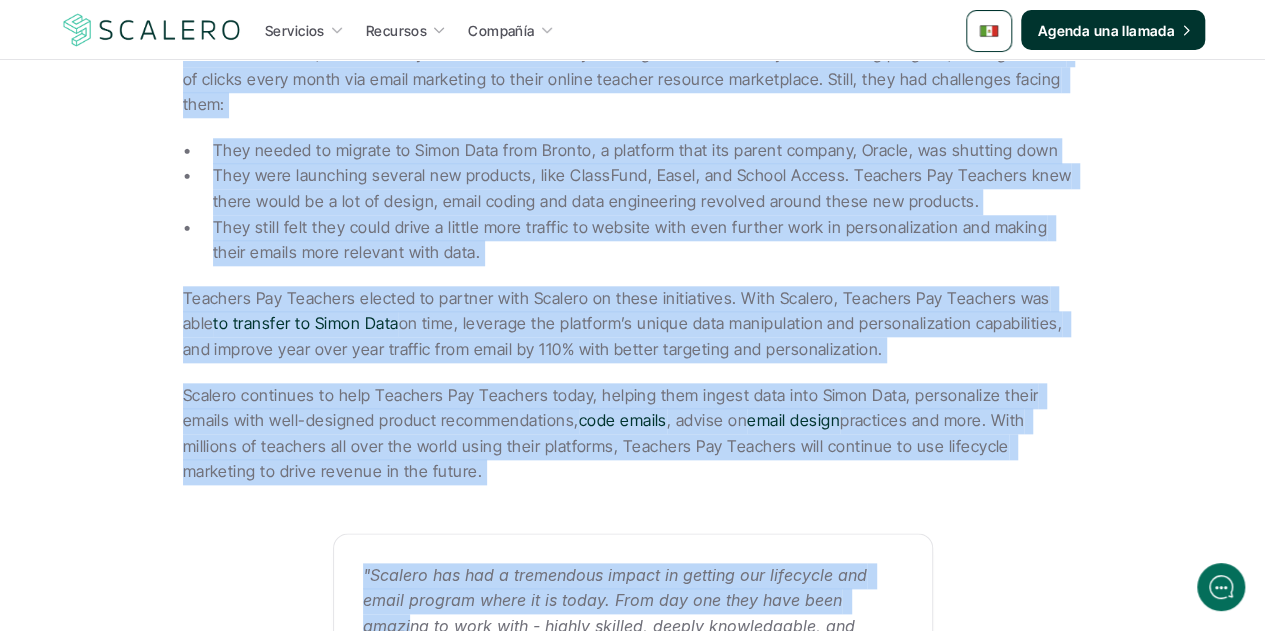 drag, startPoint x: 185, startPoint y: 247, endPoint x: 450, endPoint y: 457, distance: 338.1198 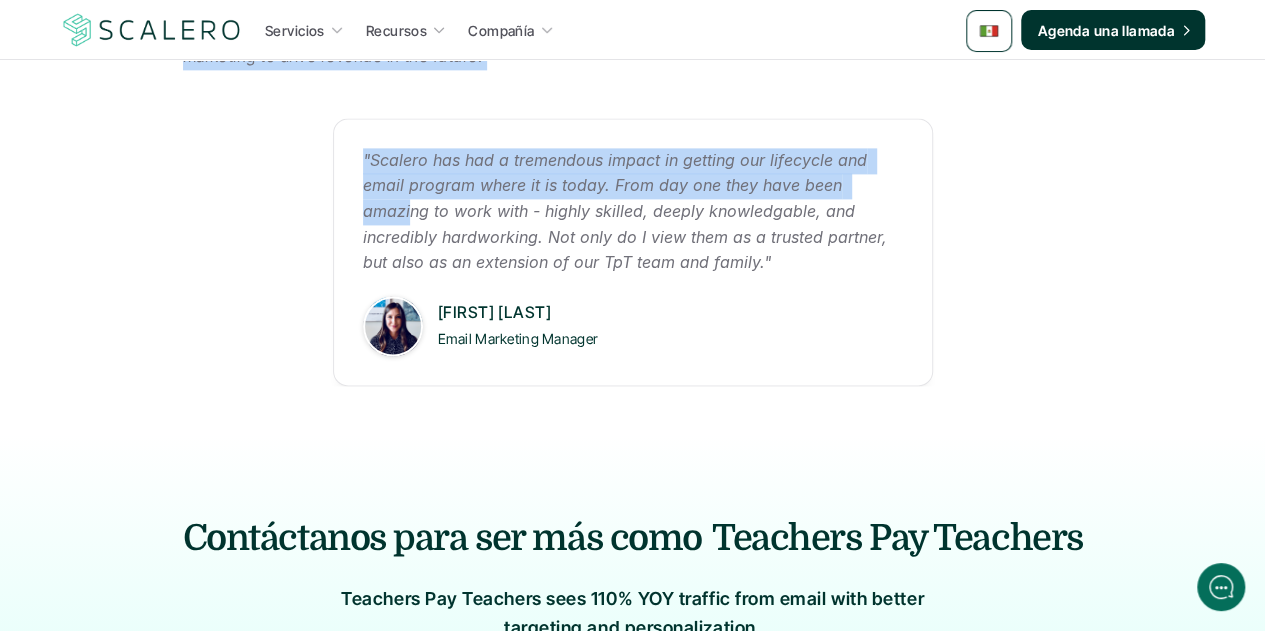 scroll, scrollTop: 1215, scrollLeft: 0, axis: vertical 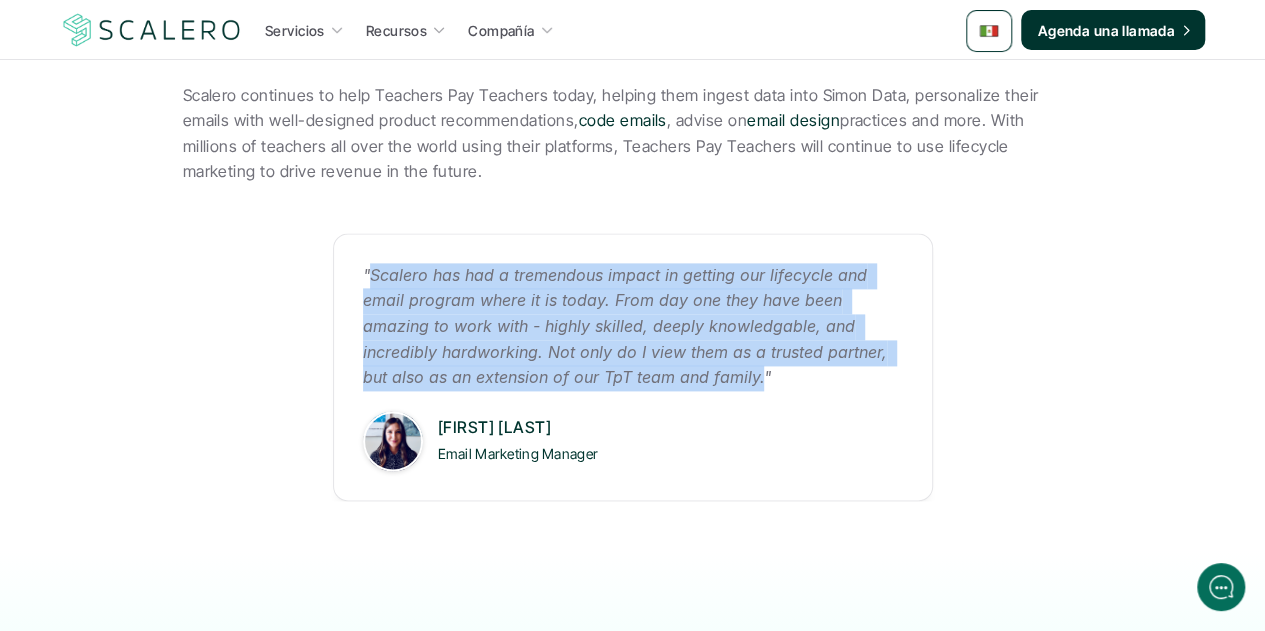 drag, startPoint x: 758, startPoint y: 349, endPoint x: 368, endPoint y: 257, distance: 400.70438 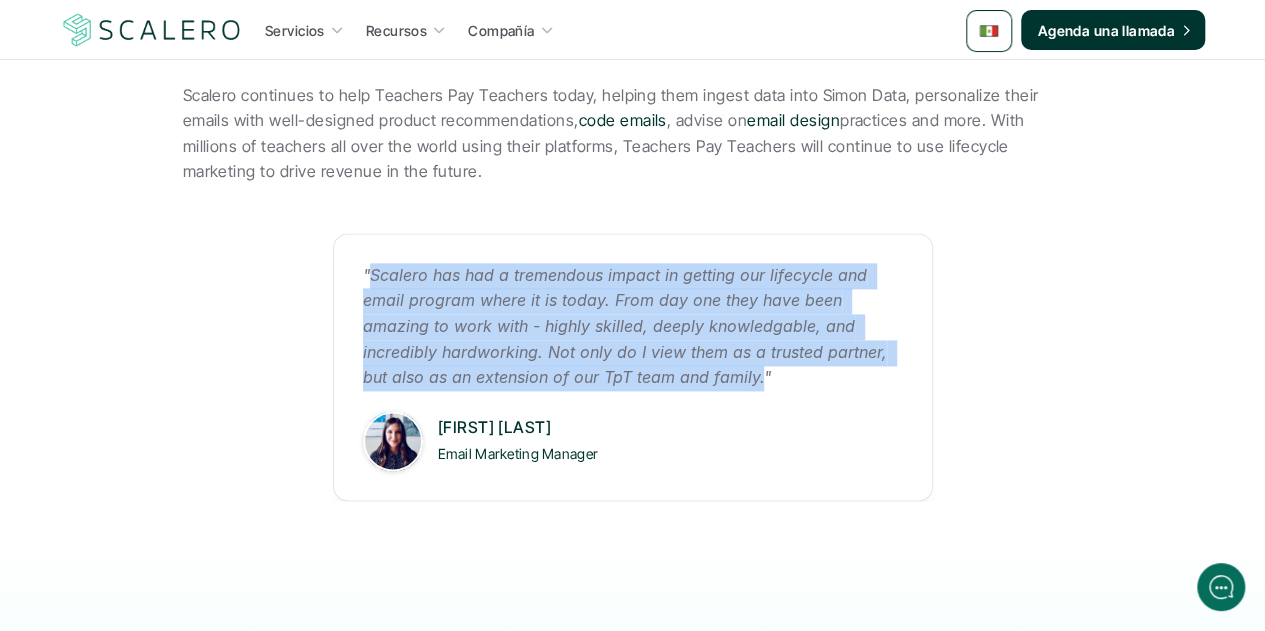 click at bounding box center (152, 30) 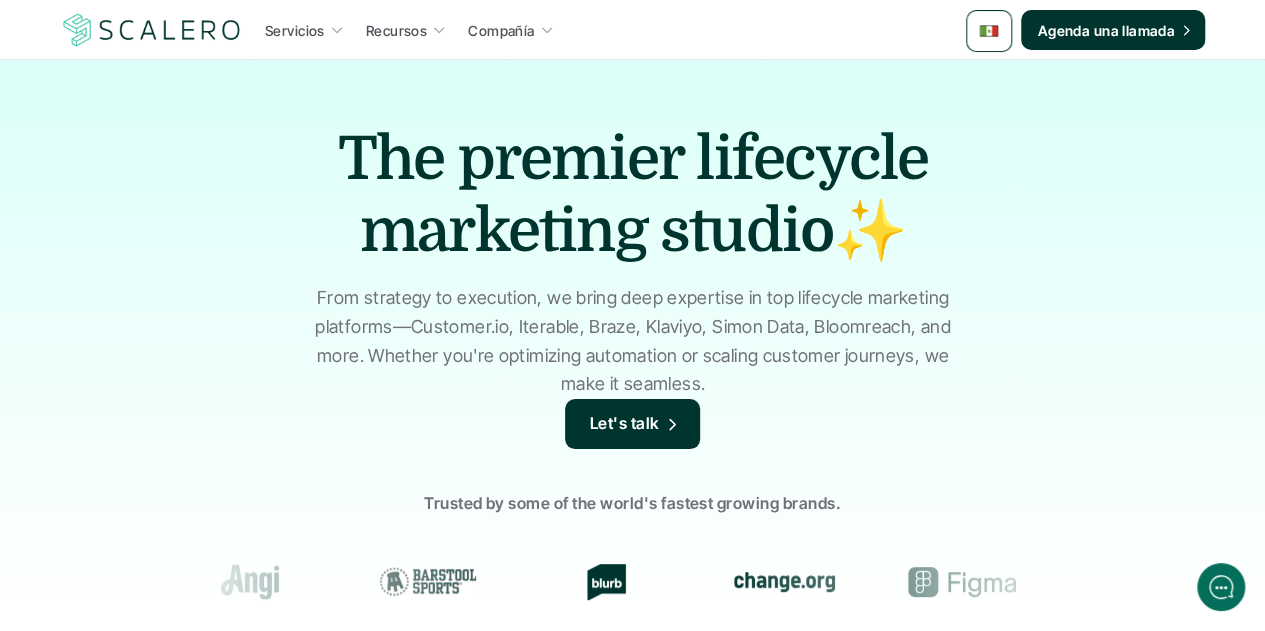 scroll, scrollTop: 0, scrollLeft: 0, axis: both 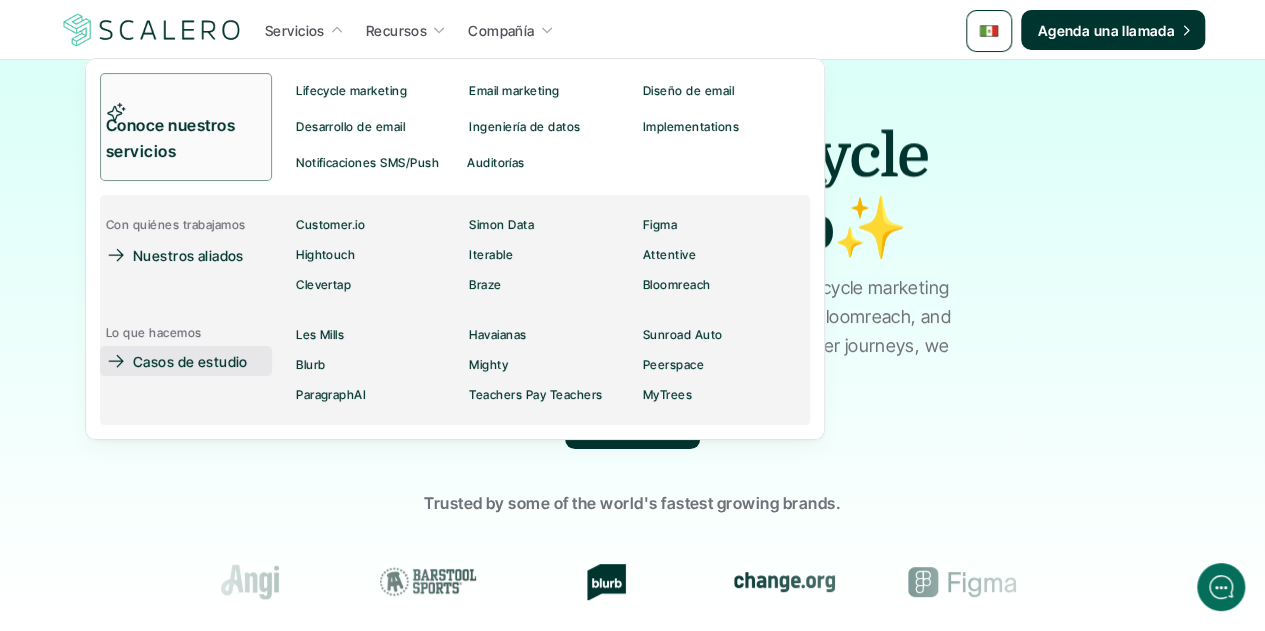 click on "Casos de estudio" at bounding box center [190, 361] 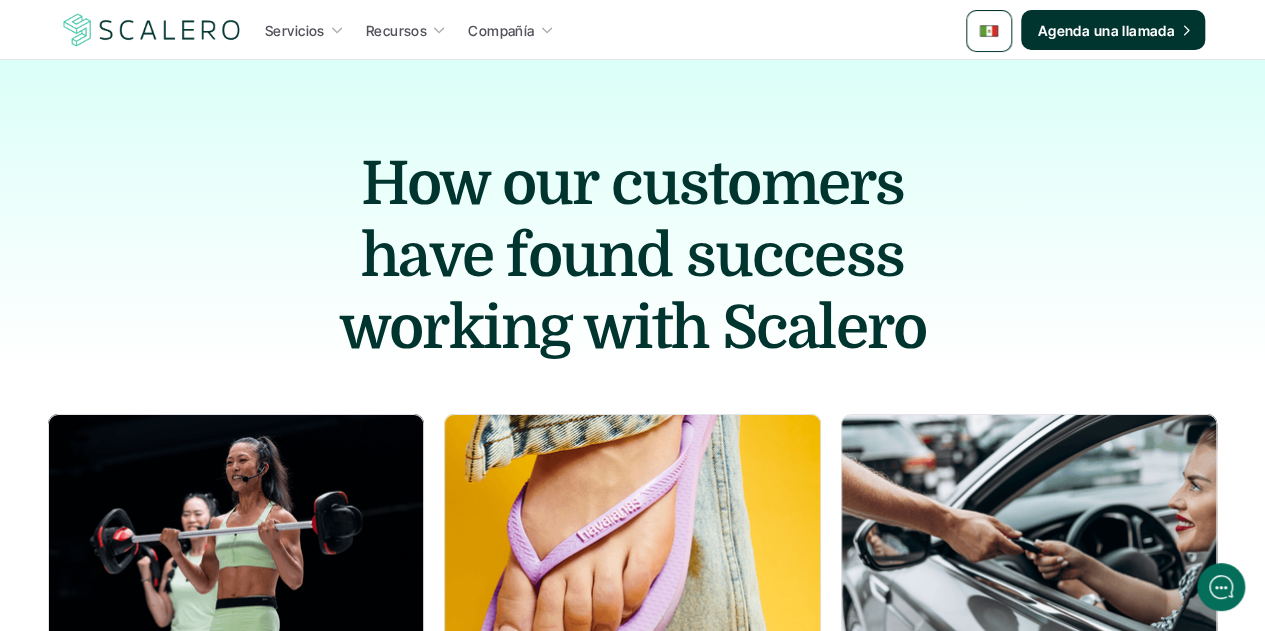 scroll, scrollTop: 0, scrollLeft: 0, axis: both 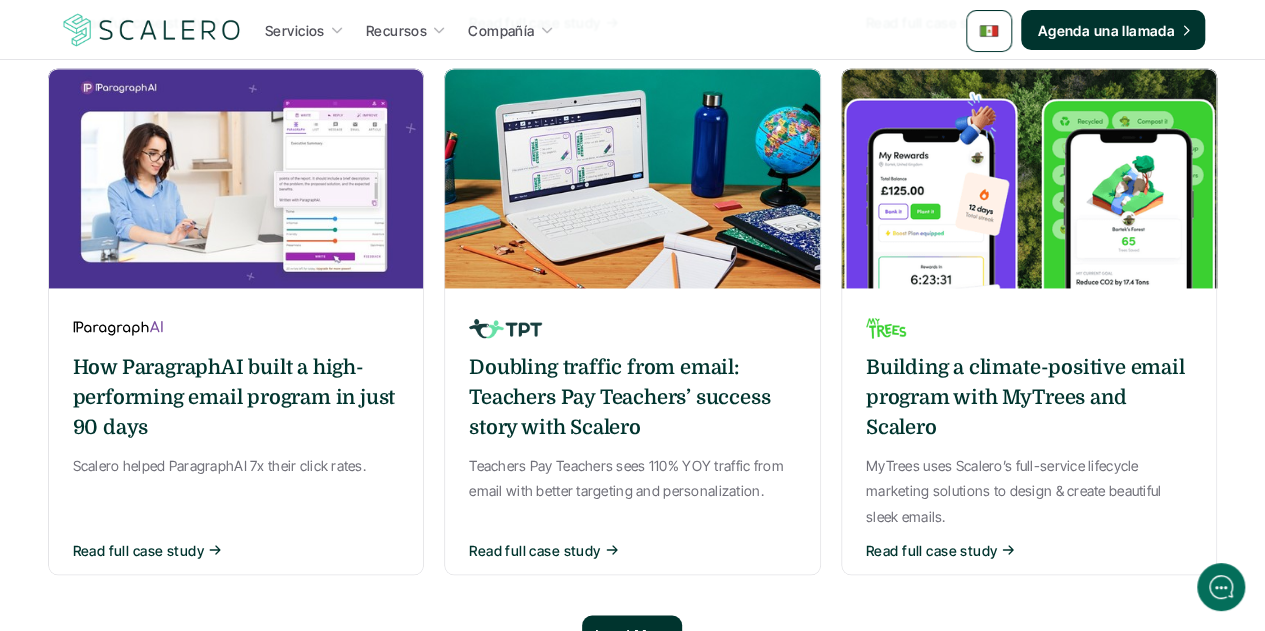click on "Building a climate-positive email program with MyTrees and Scalero" at bounding box center (1029, 398) 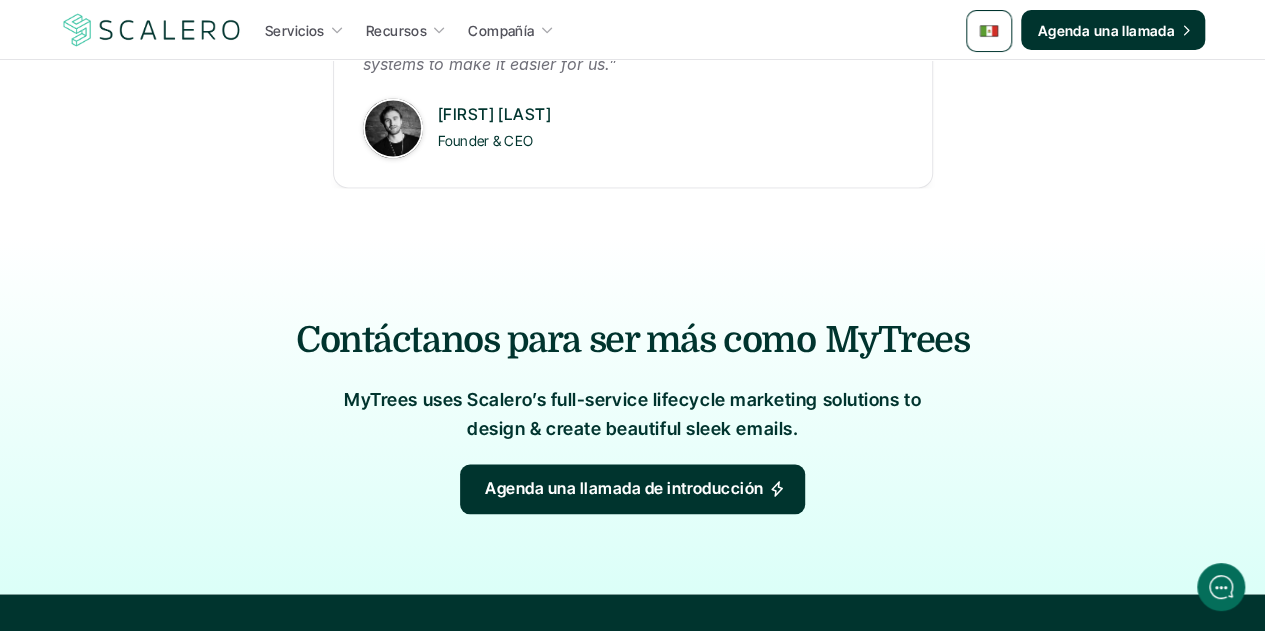 scroll, scrollTop: 0, scrollLeft: 0, axis: both 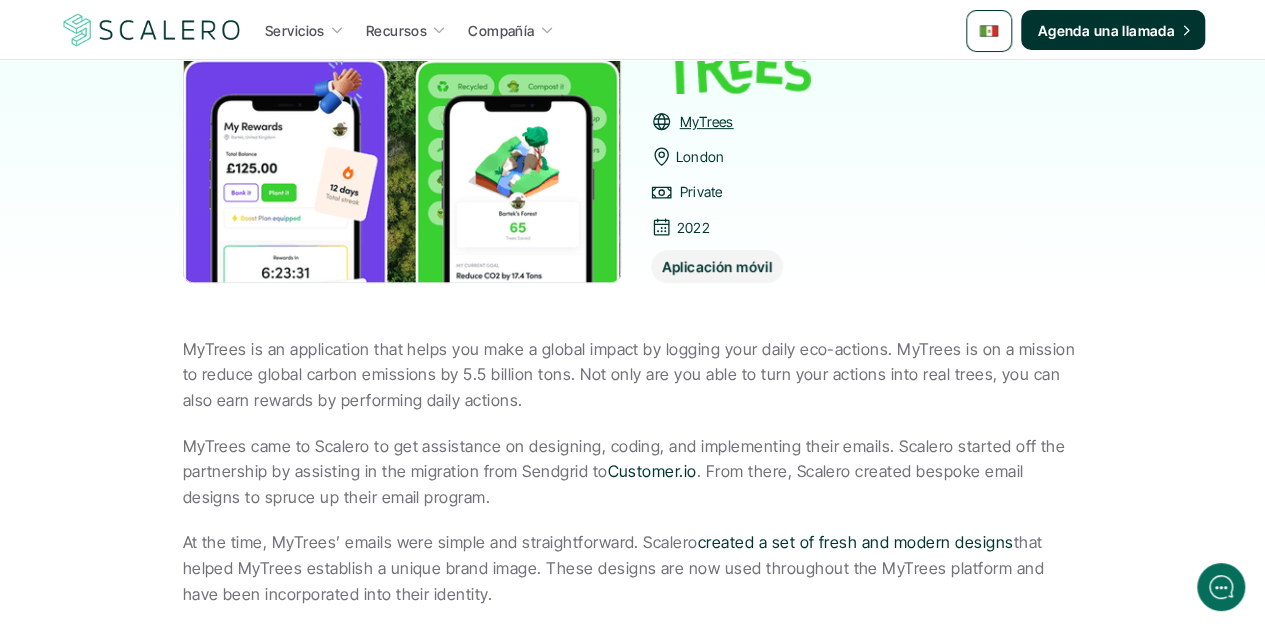 click at bounding box center (989, 31) 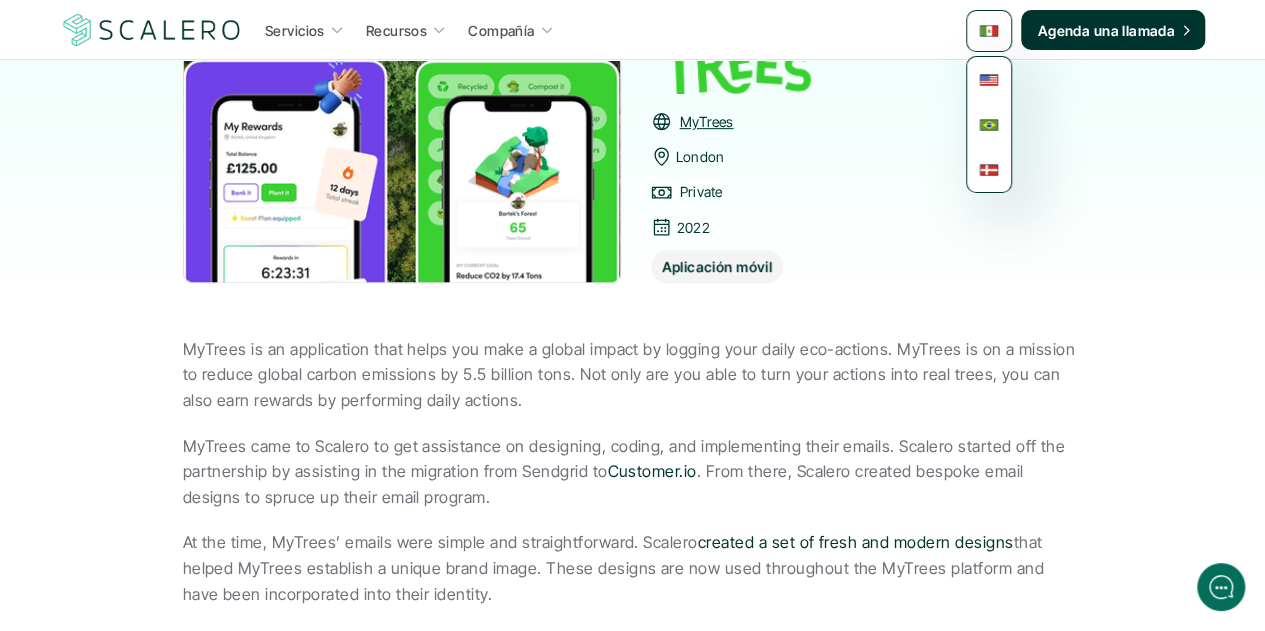 click at bounding box center [989, 79] 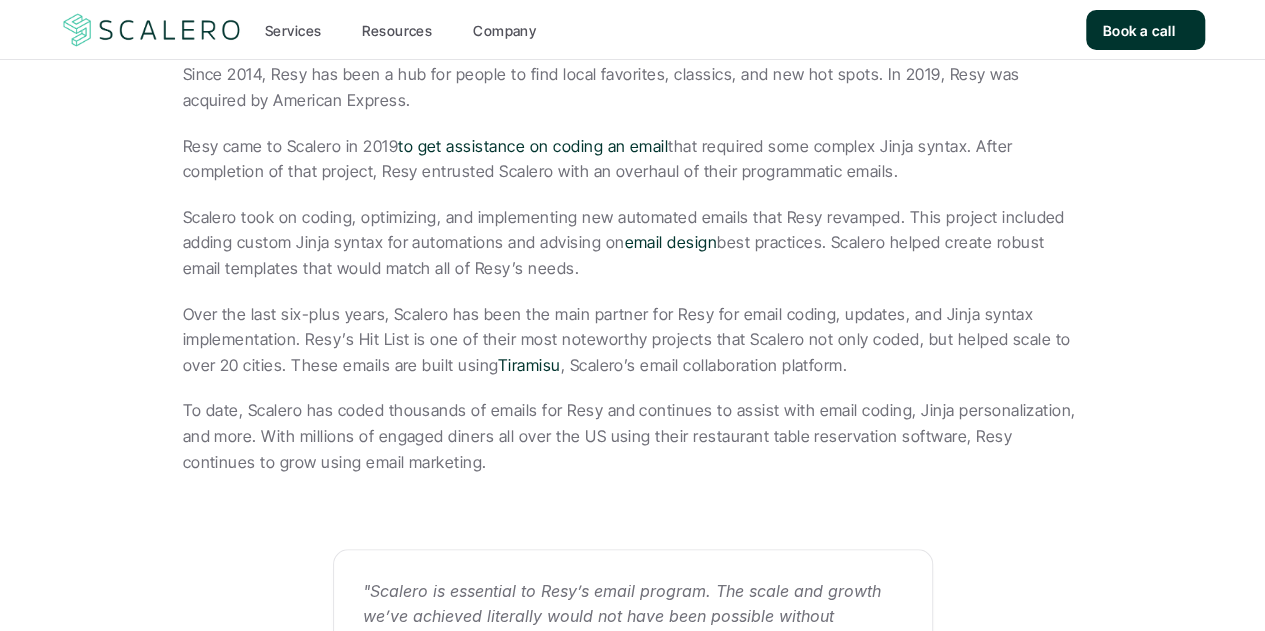 scroll, scrollTop: 700, scrollLeft: 0, axis: vertical 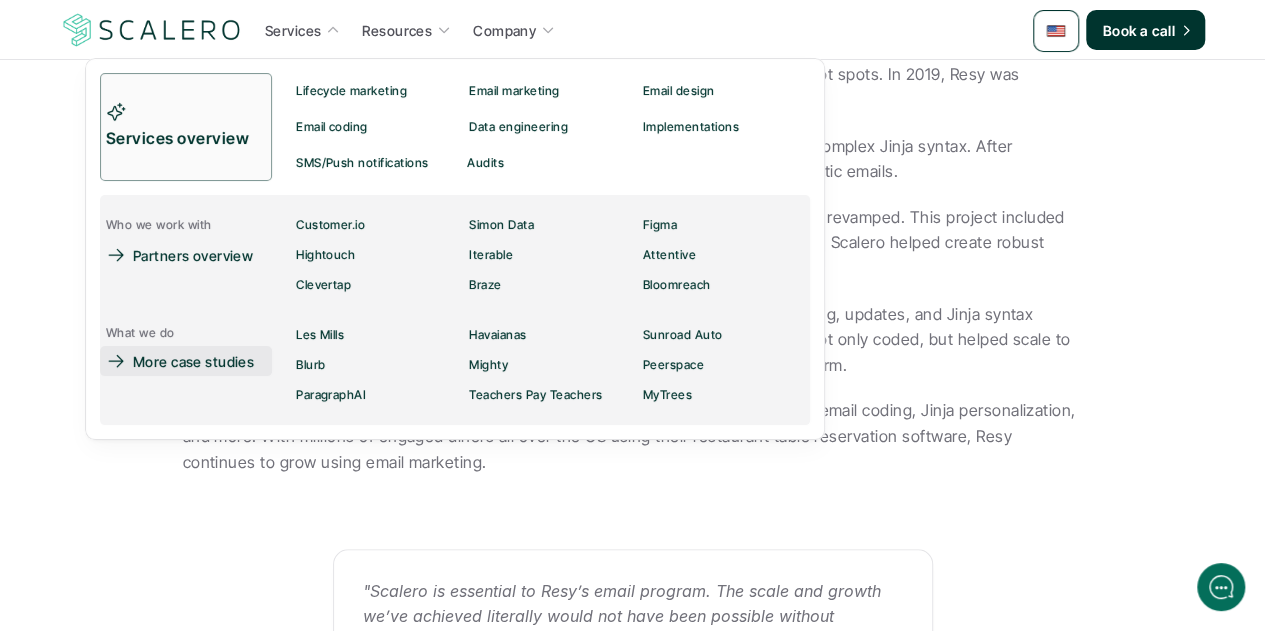 click on "More case studies" at bounding box center [193, 361] 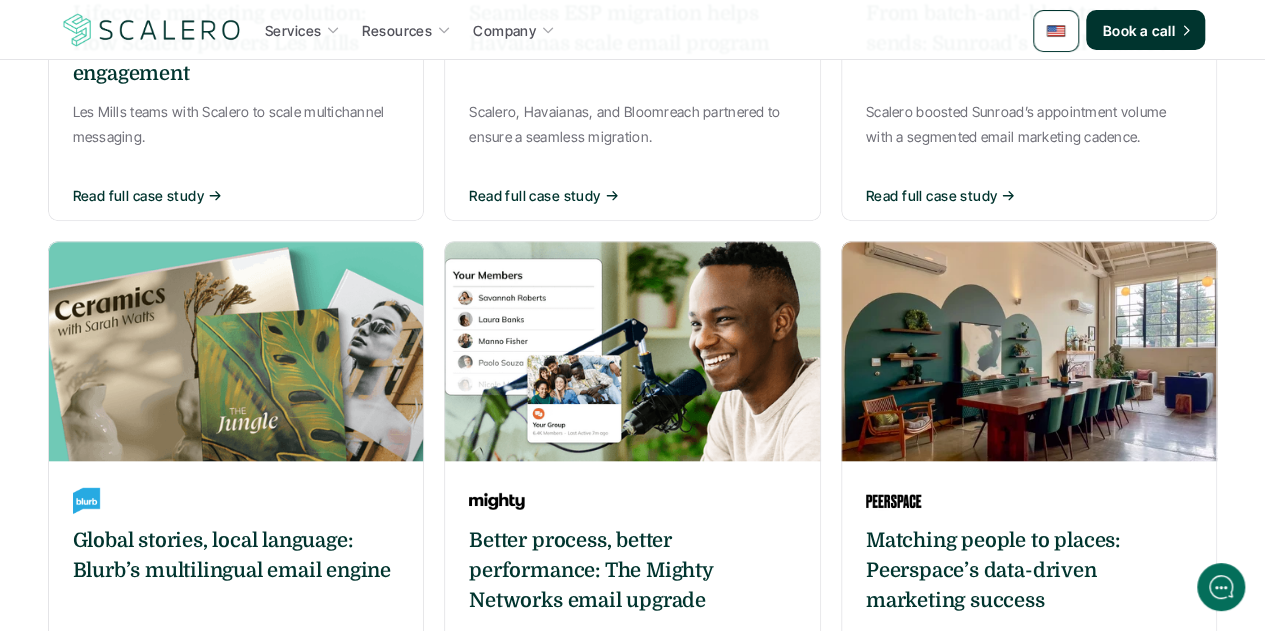 scroll, scrollTop: 0, scrollLeft: 0, axis: both 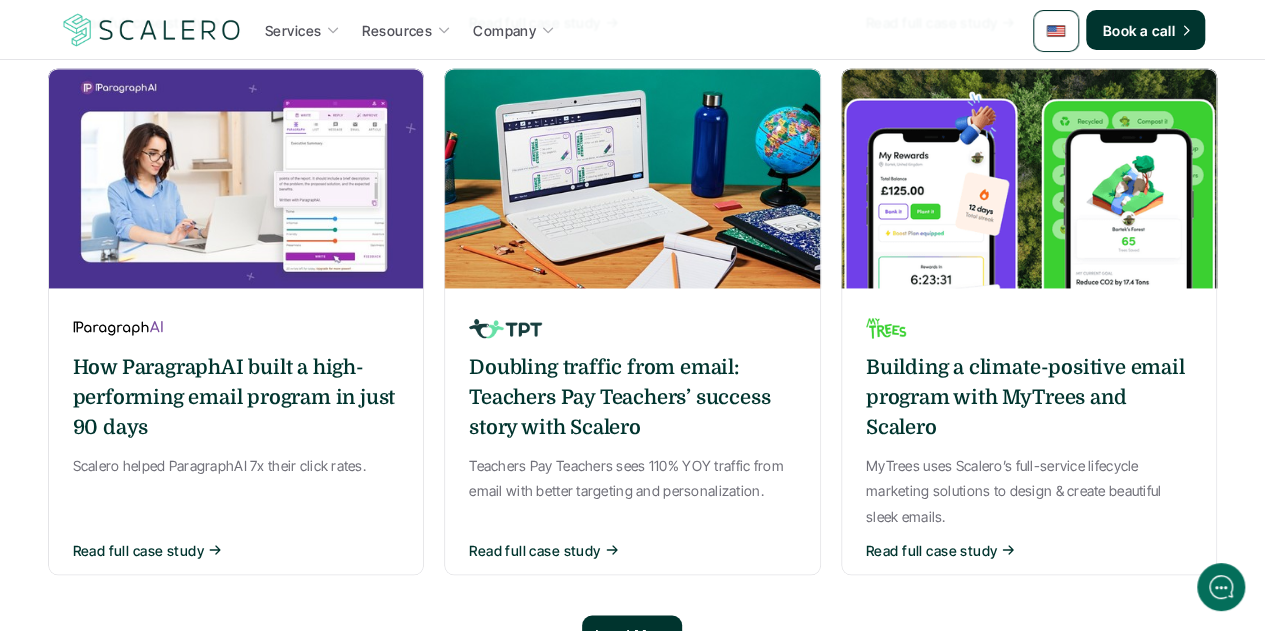 click on "Doubling traffic from email: Teachers Pay Teachers’ success story with Scalero" at bounding box center [632, 398] 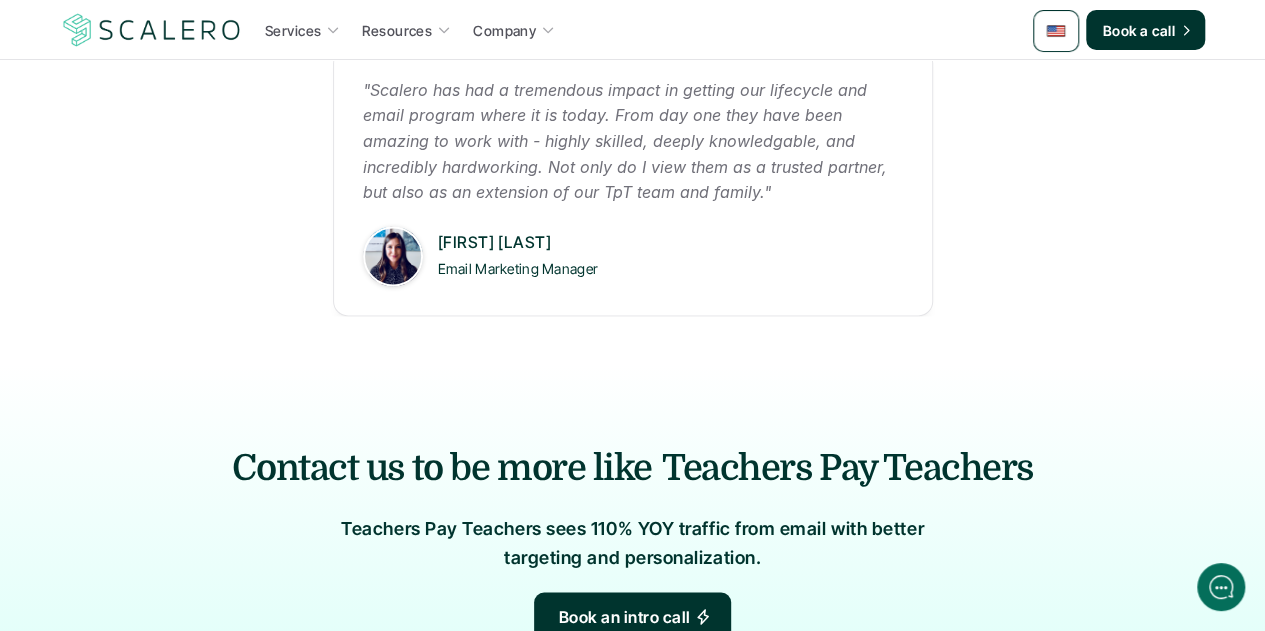 scroll, scrollTop: 0, scrollLeft: 0, axis: both 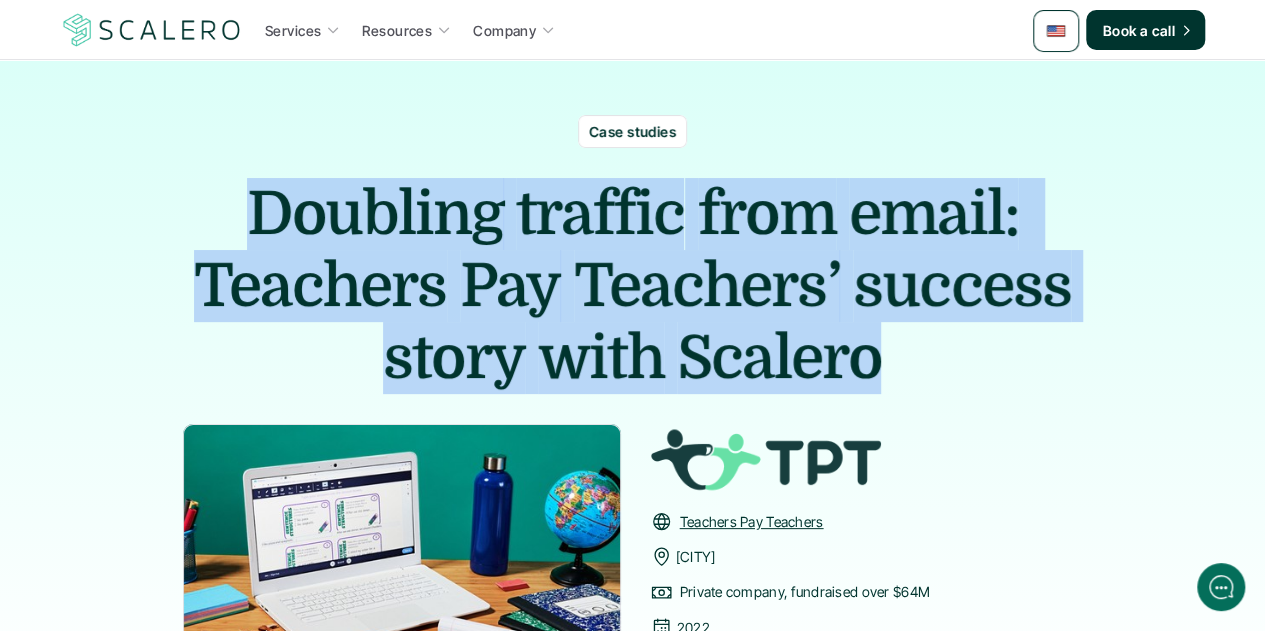 drag, startPoint x: 878, startPoint y: 367, endPoint x: 248, endPoint y: 230, distance: 644.724 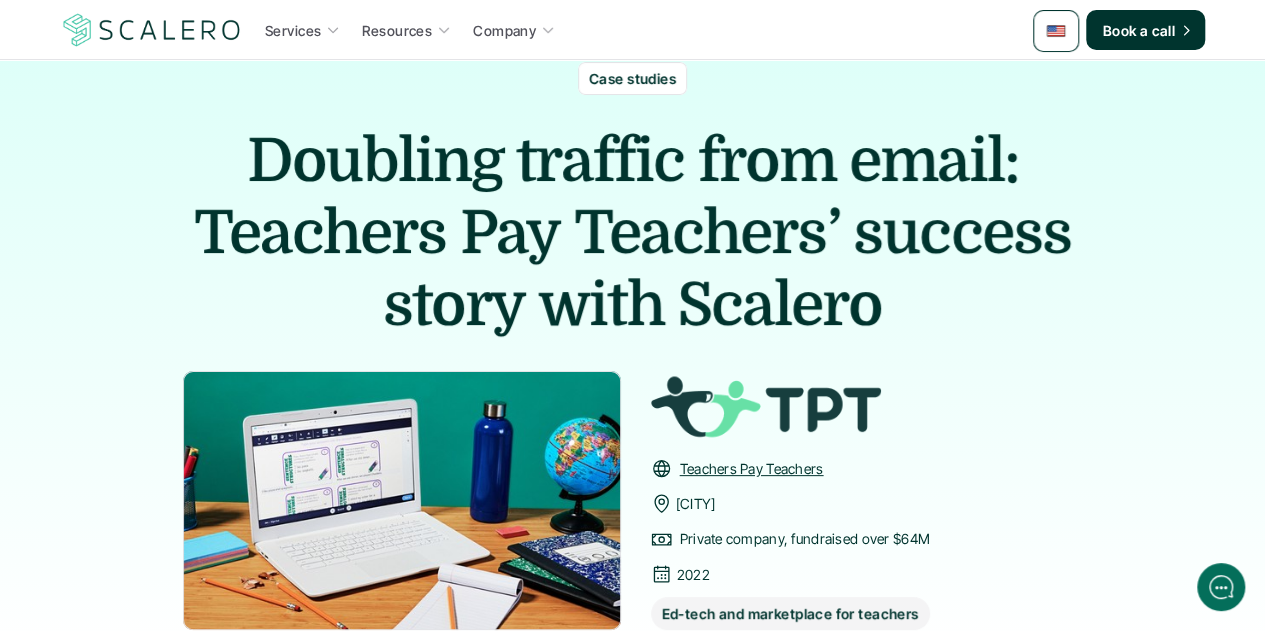 scroll, scrollTop: 0, scrollLeft: 0, axis: both 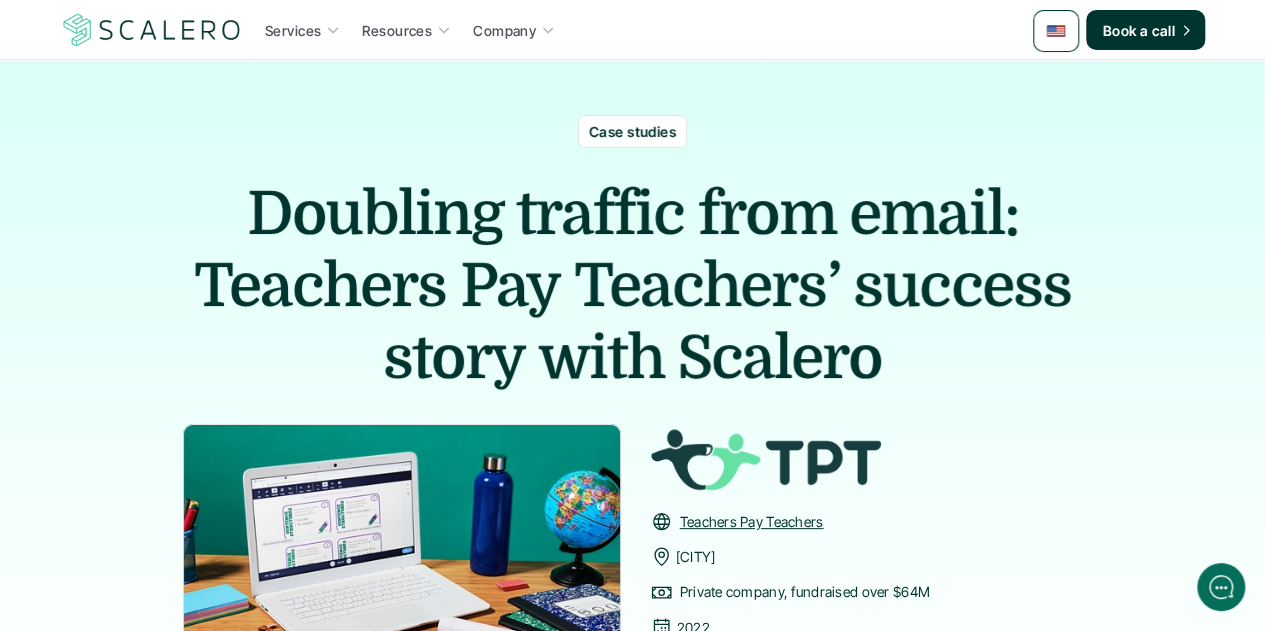 click 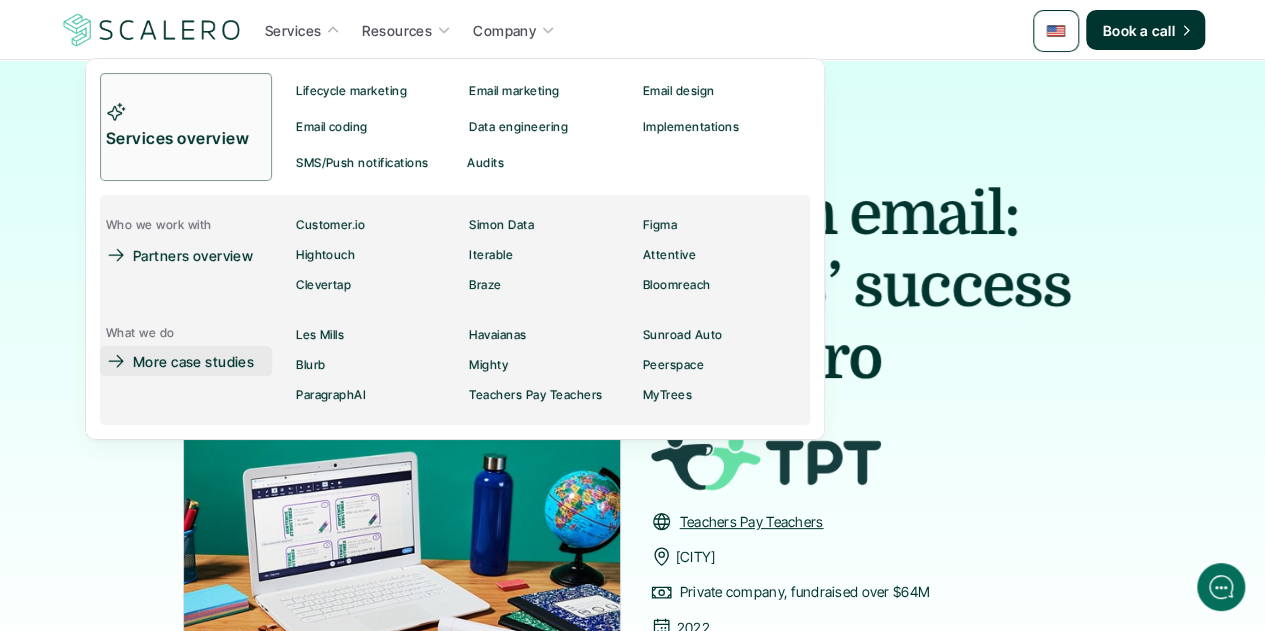click on "More case studies" at bounding box center (193, 361) 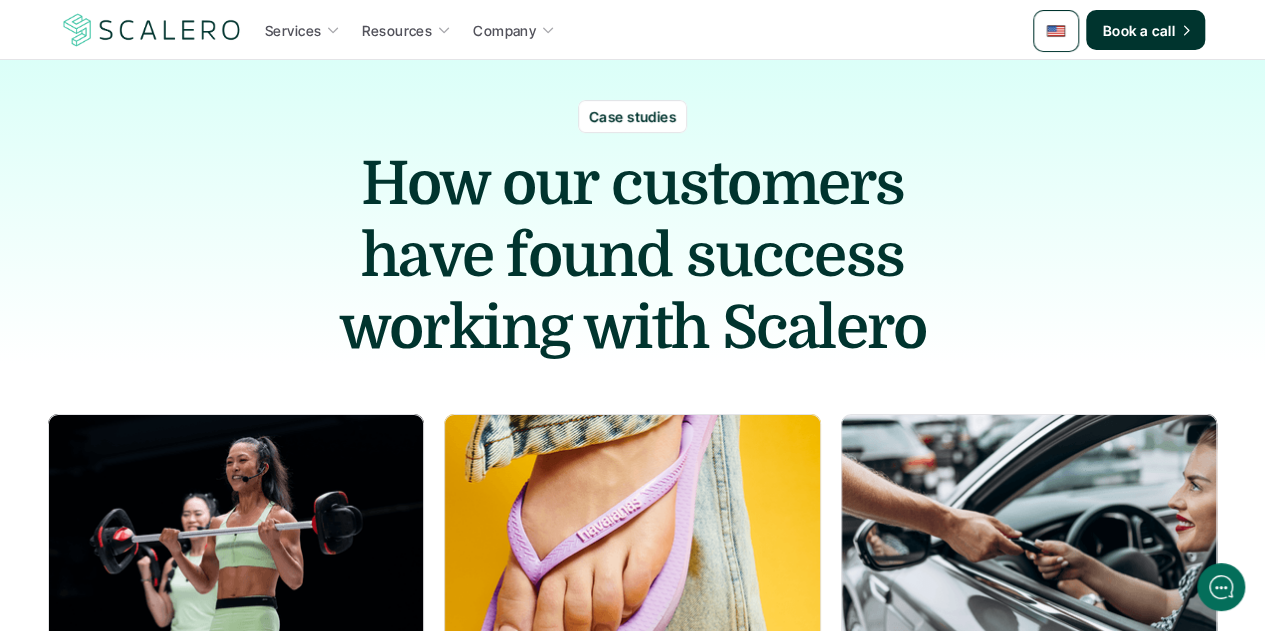 scroll, scrollTop: 0, scrollLeft: 0, axis: both 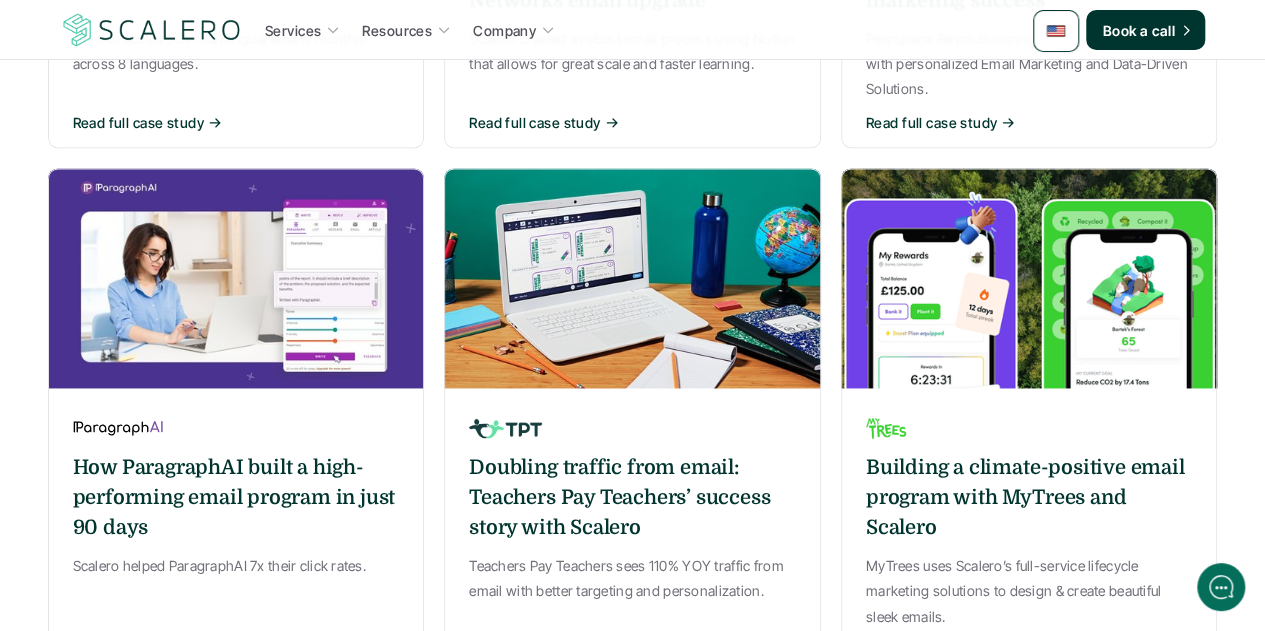 click on "Building a climate-positive email program with MyTrees and Scalero MyTrees uses Scalero’s full-service lifecycle marketing solutions to design & create beautiful sleek emails. Read full case study" at bounding box center (1029, 536) 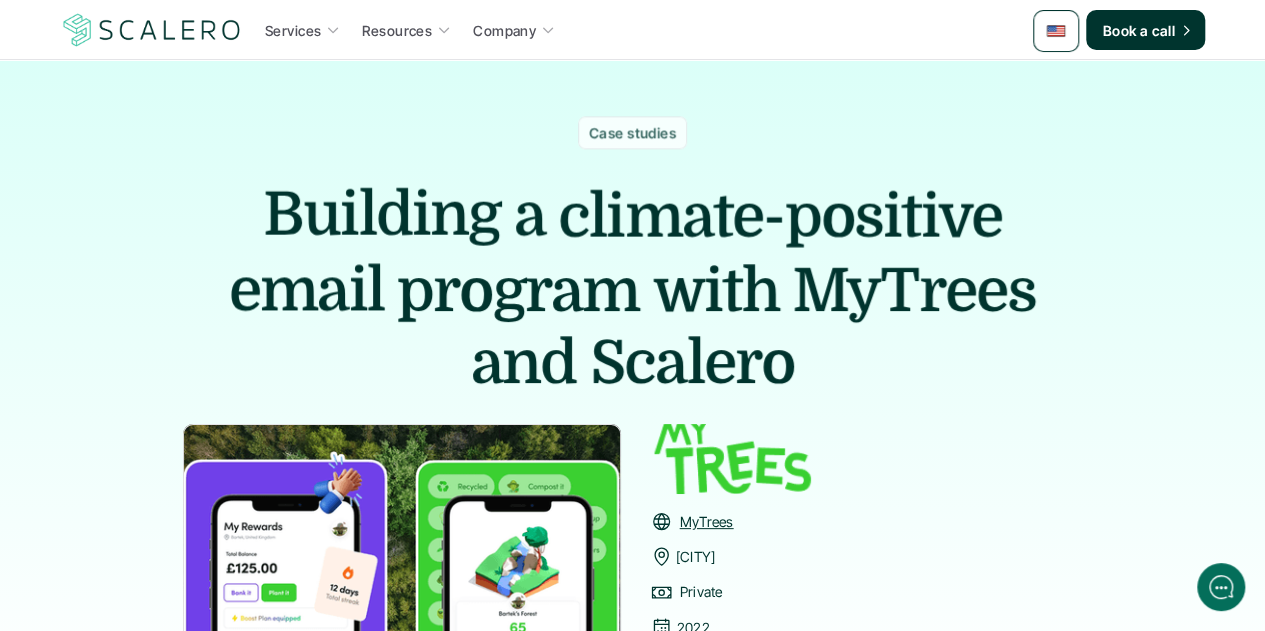 scroll, scrollTop: 0, scrollLeft: 0, axis: both 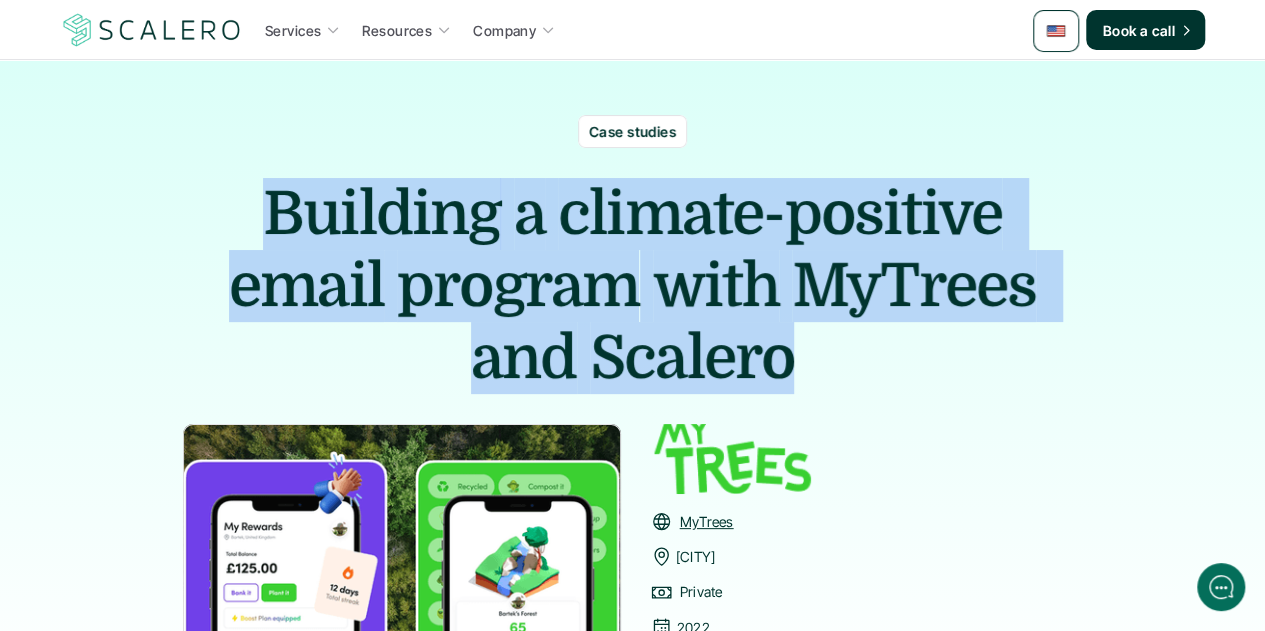 drag, startPoint x: 815, startPoint y: 352, endPoint x: 275, endPoint y: 206, distance: 559.389 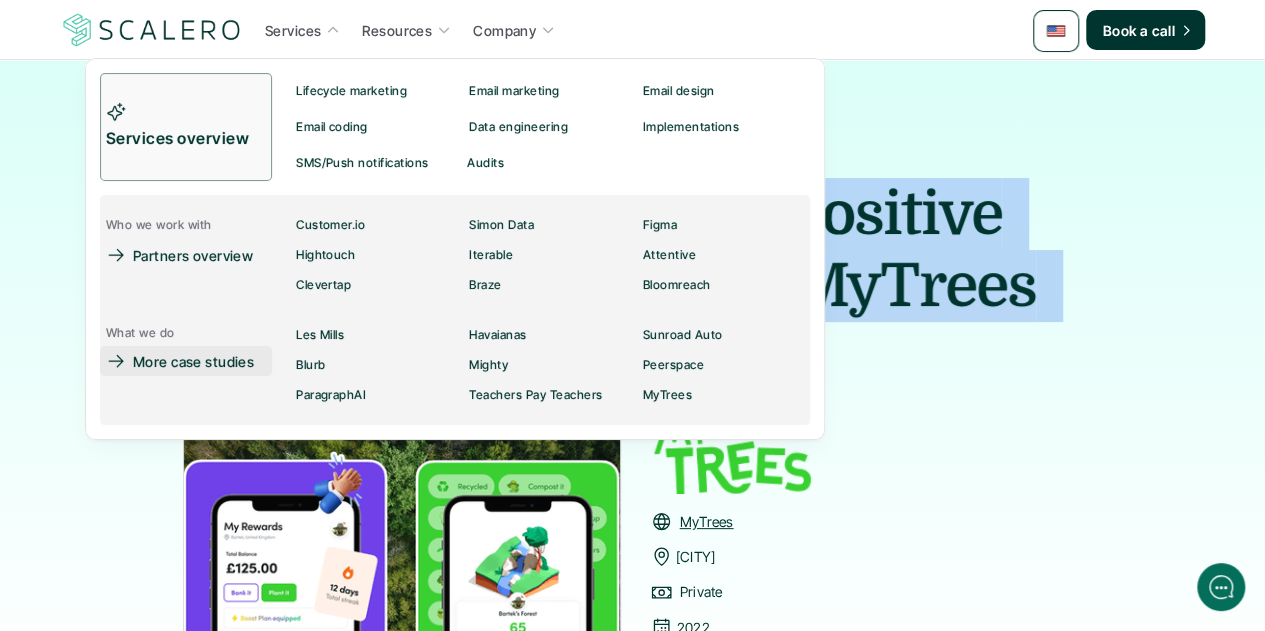click on "More case studies" at bounding box center (193, 361) 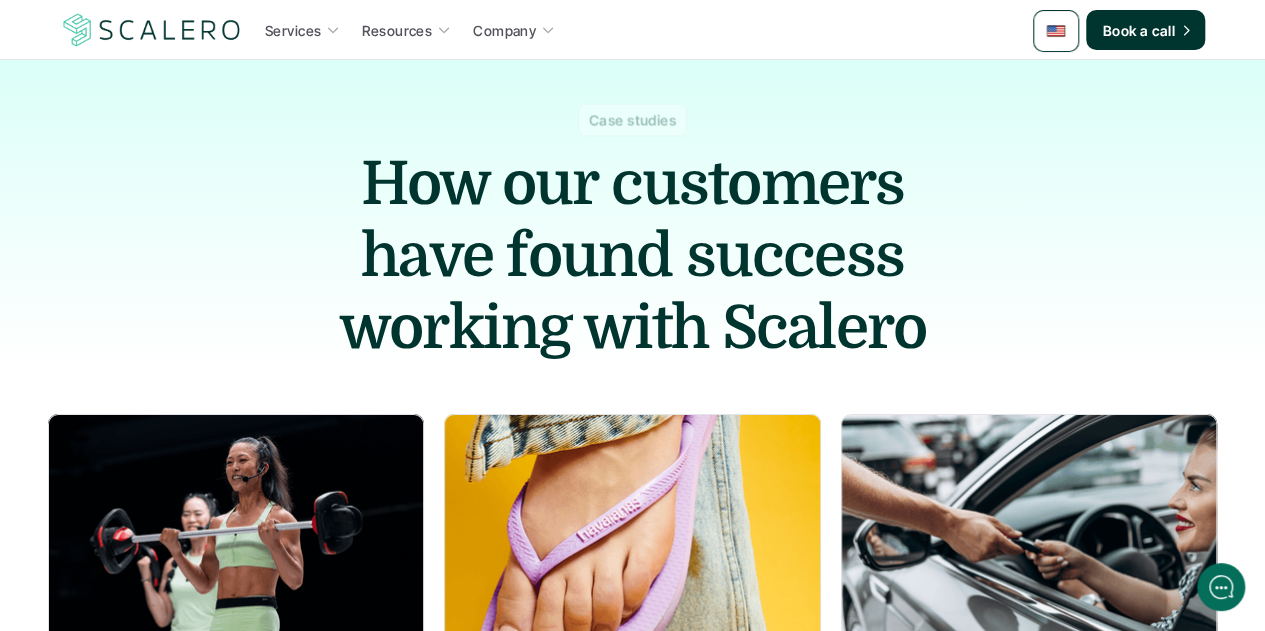 scroll, scrollTop: 0, scrollLeft: 0, axis: both 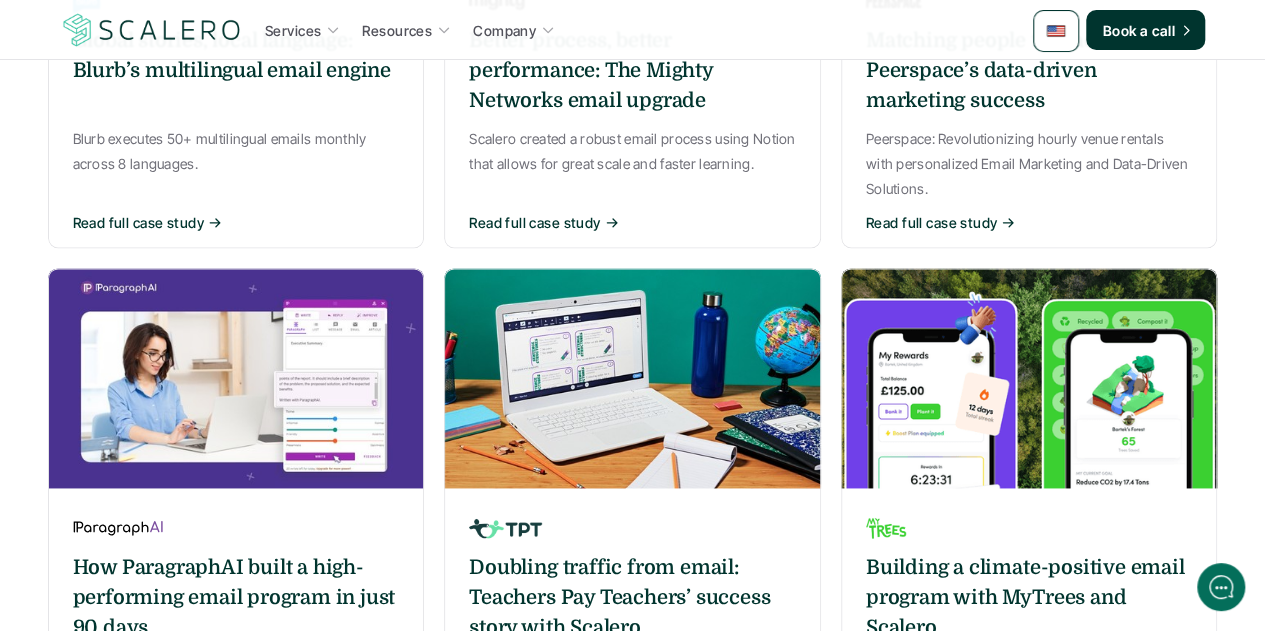 click on "Building a climate-positive email program with MyTrees and Scalero MyTrees uses Scalero’s full-service lifecycle marketing solutions to design & create beautiful sleek emails. Read full case study" at bounding box center [1029, 636] 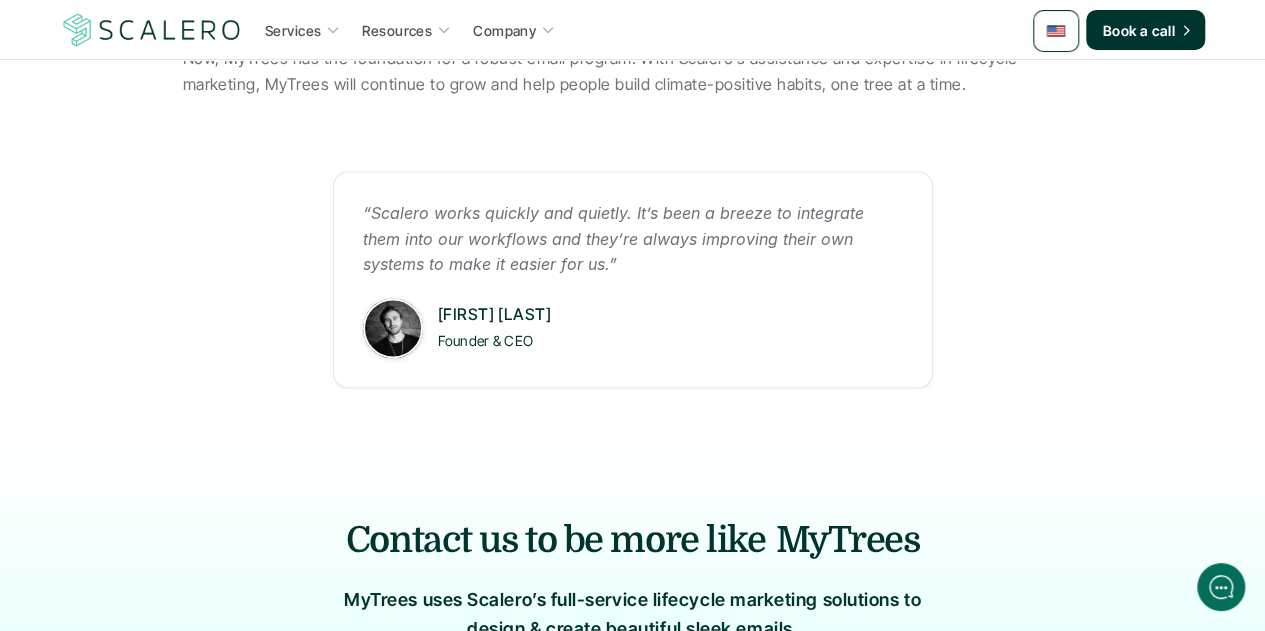 scroll, scrollTop: 0, scrollLeft: 0, axis: both 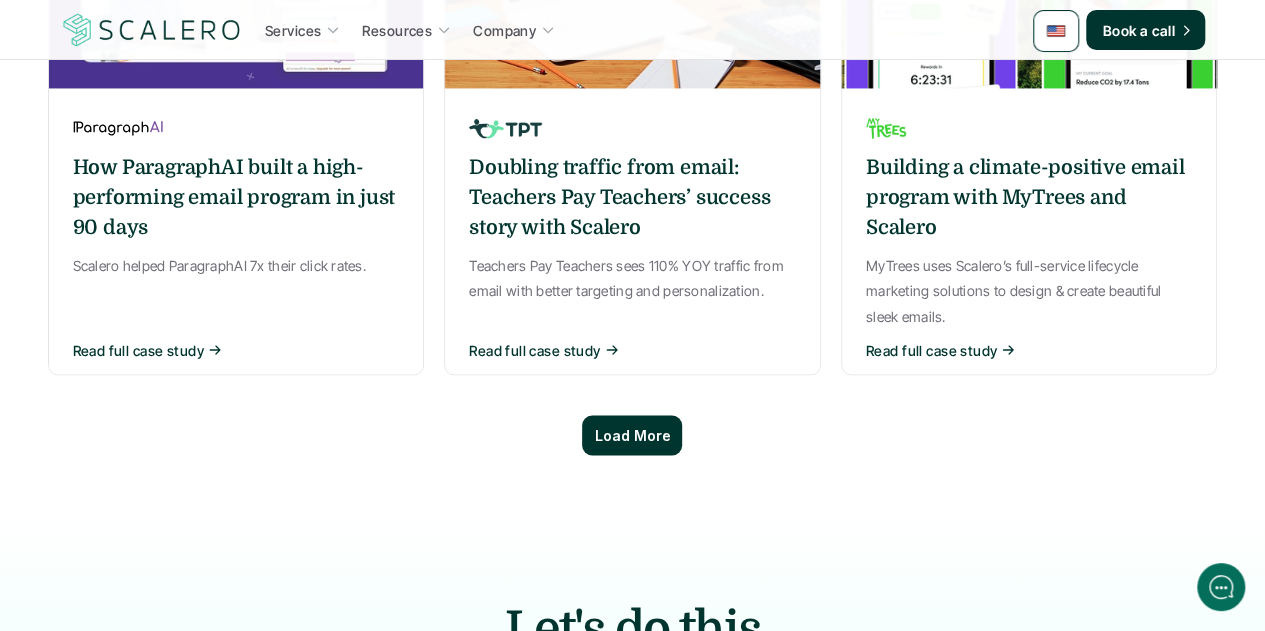 click on "Load More" at bounding box center [632, 435] 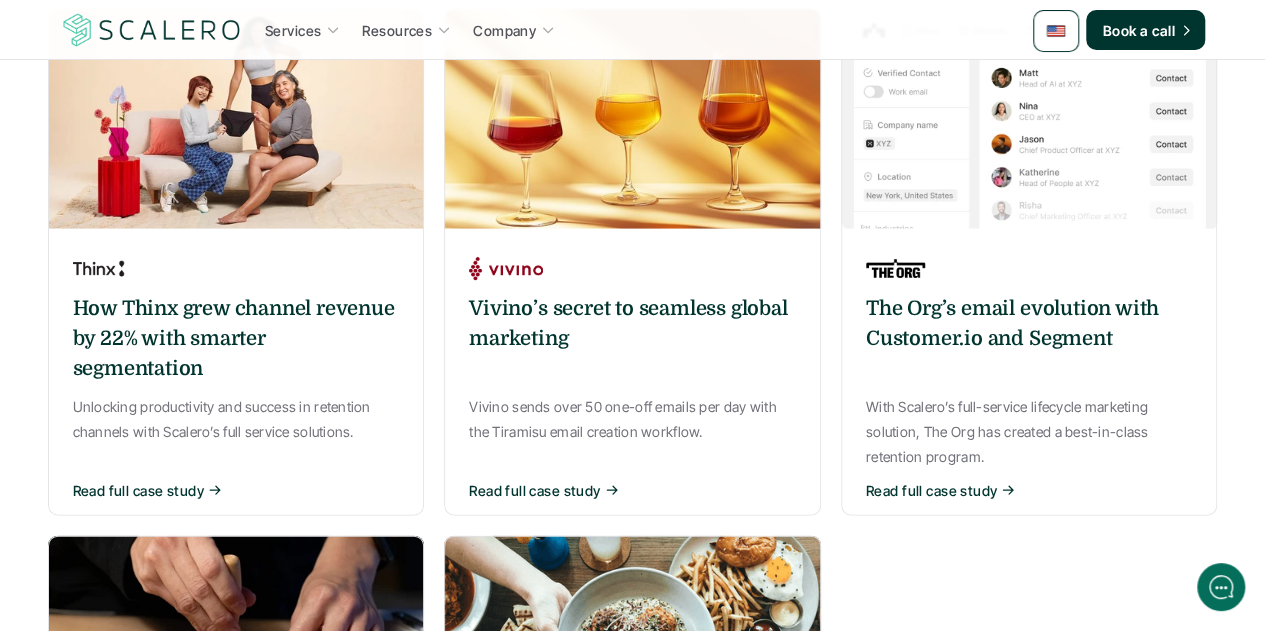 scroll, scrollTop: 2000, scrollLeft: 0, axis: vertical 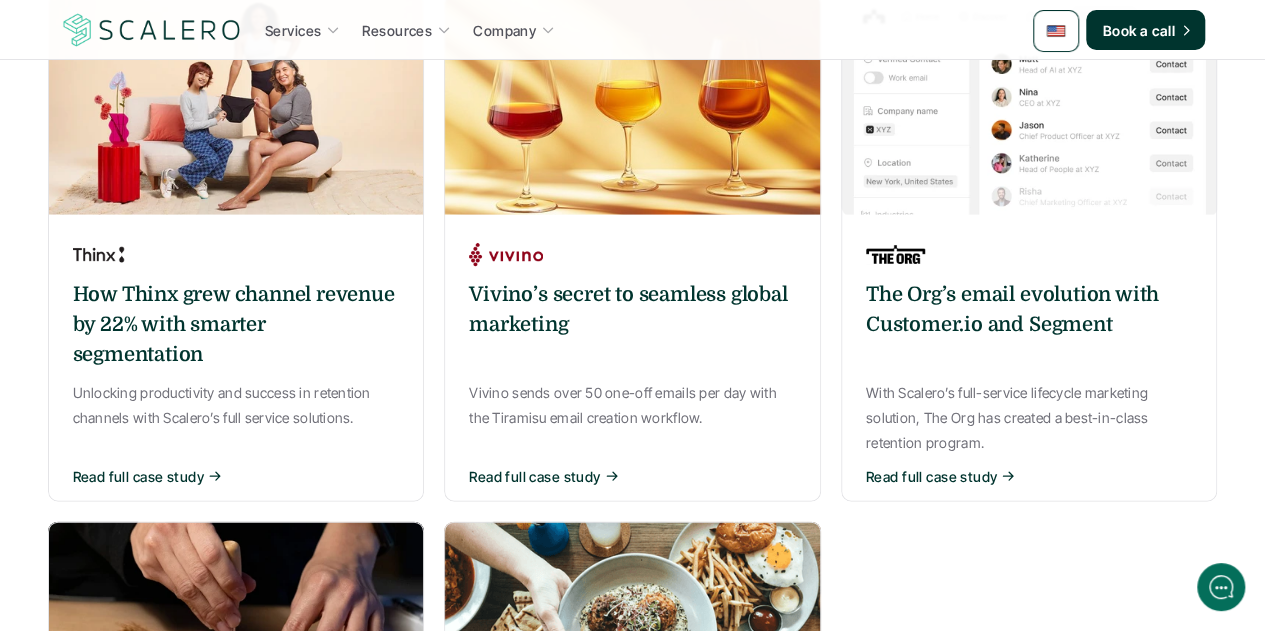 click on "How Thinx grew channel revenue by 22% with smarter segmentation Unlocking productivity and success in retention channels with Scalero’s full service solutions. Read full case study" at bounding box center [236, 363] 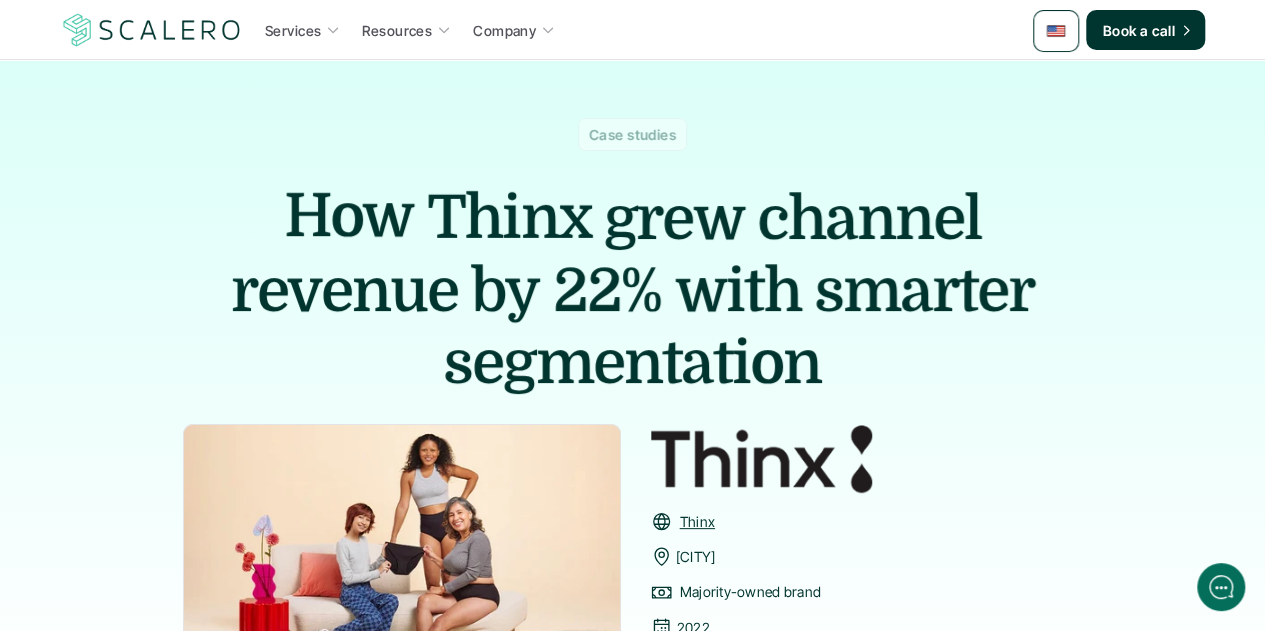 scroll, scrollTop: 0, scrollLeft: 0, axis: both 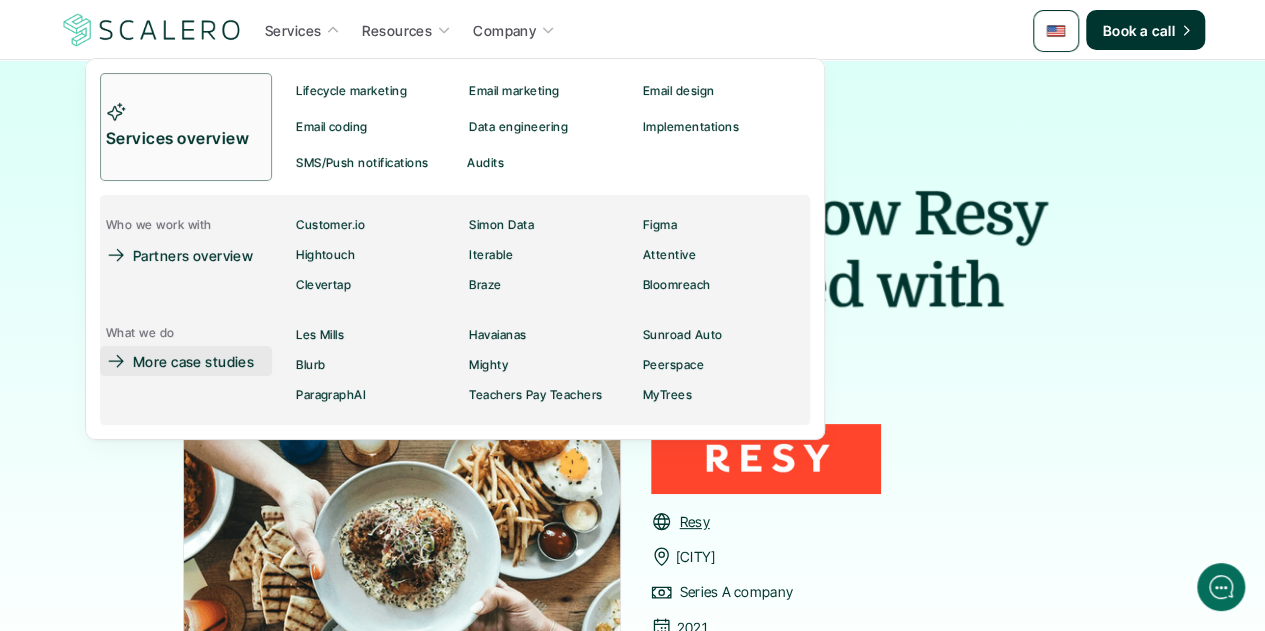click on "More case studies" at bounding box center (193, 361) 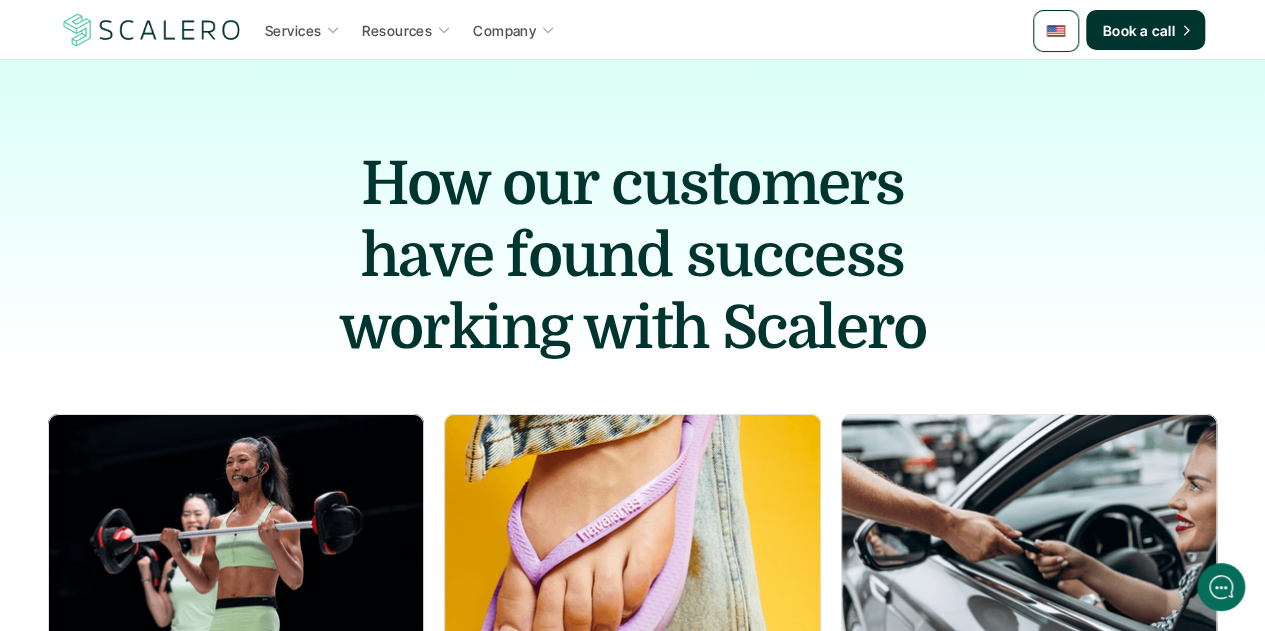 scroll, scrollTop: 0, scrollLeft: 0, axis: both 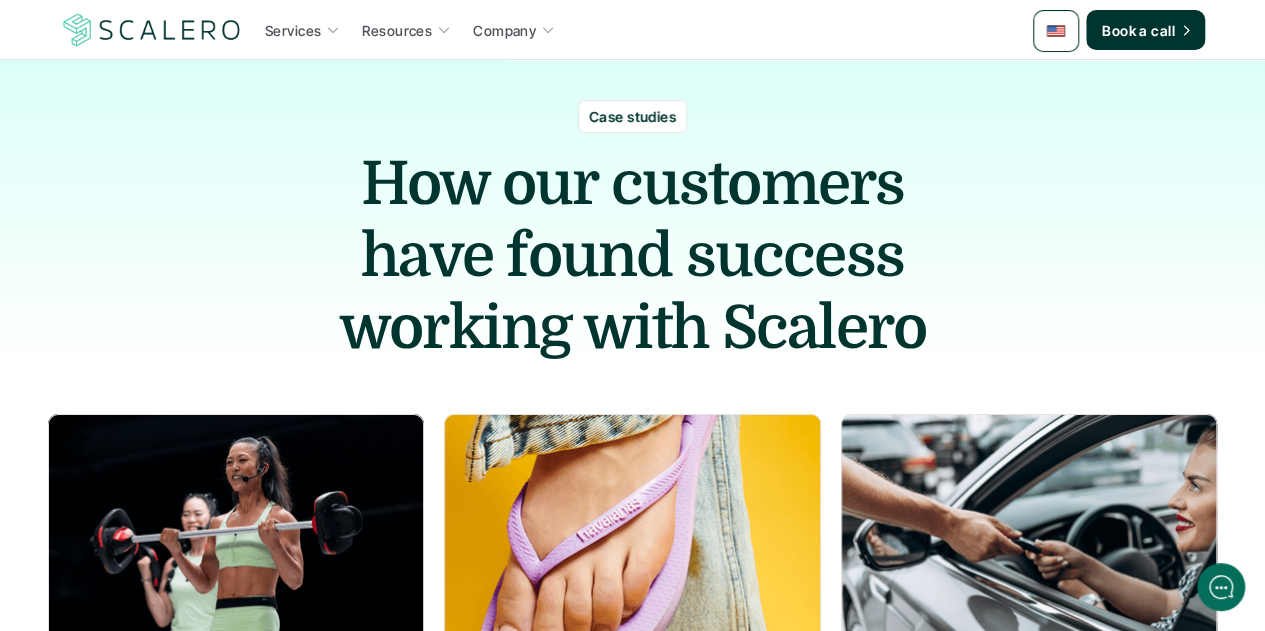 click at bounding box center (1056, 31) 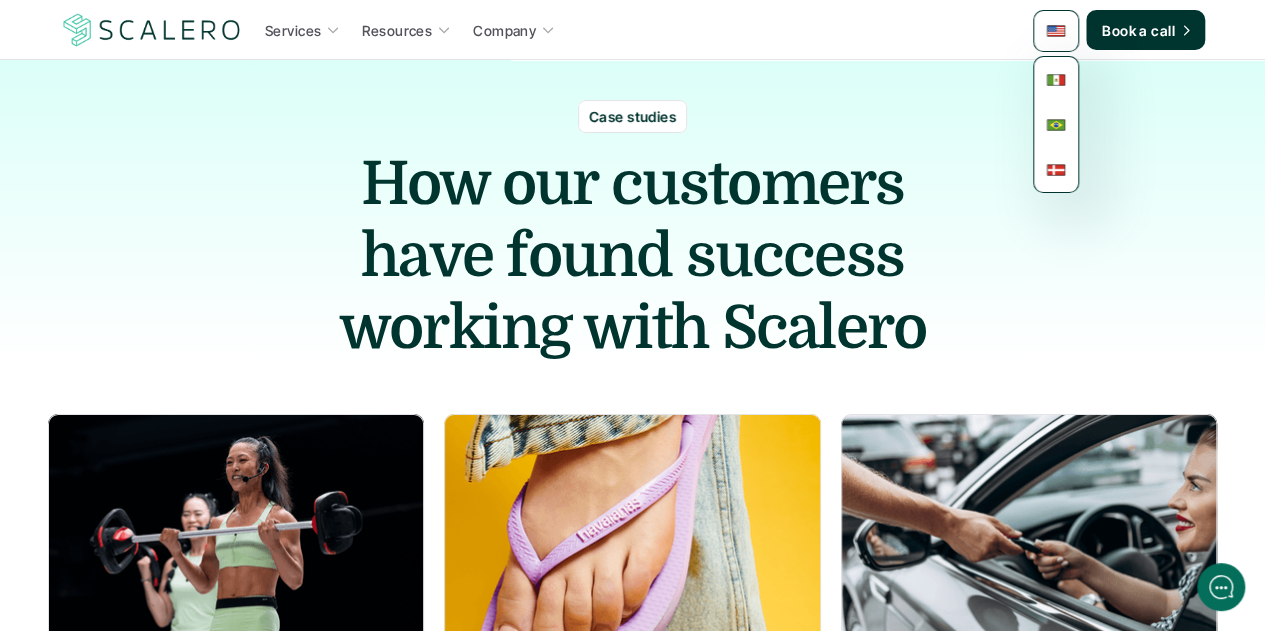 click at bounding box center [1056, 80] 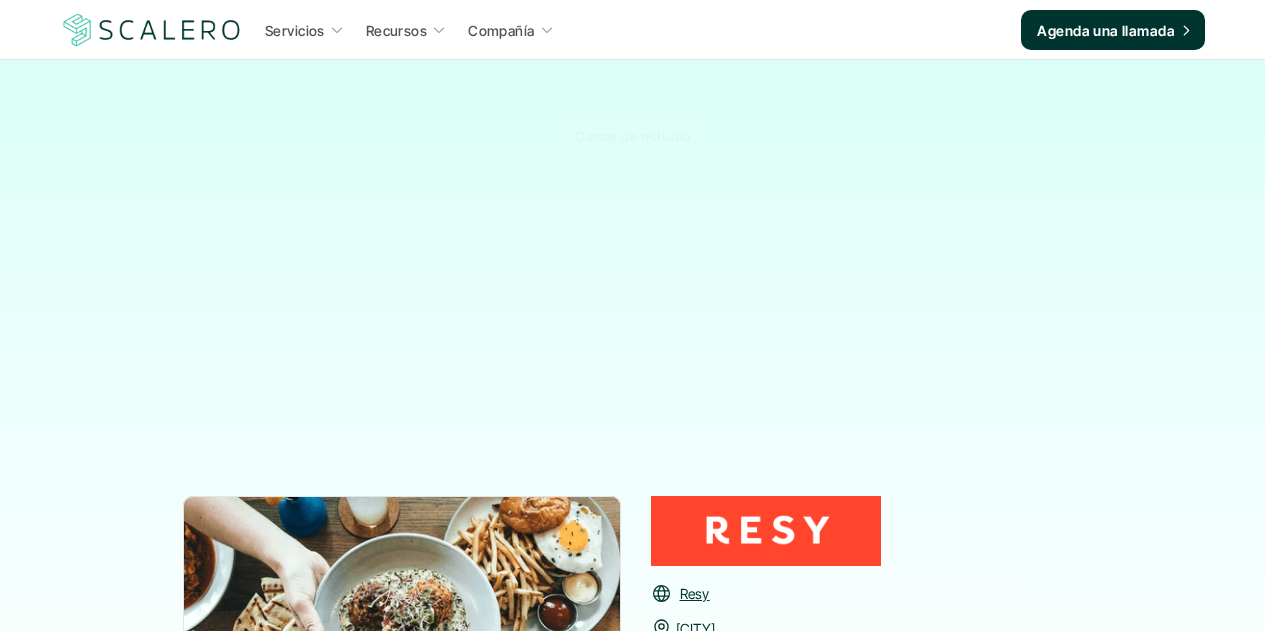 scroll, scrollTop: 0, scrollLeft: 0, axis: both 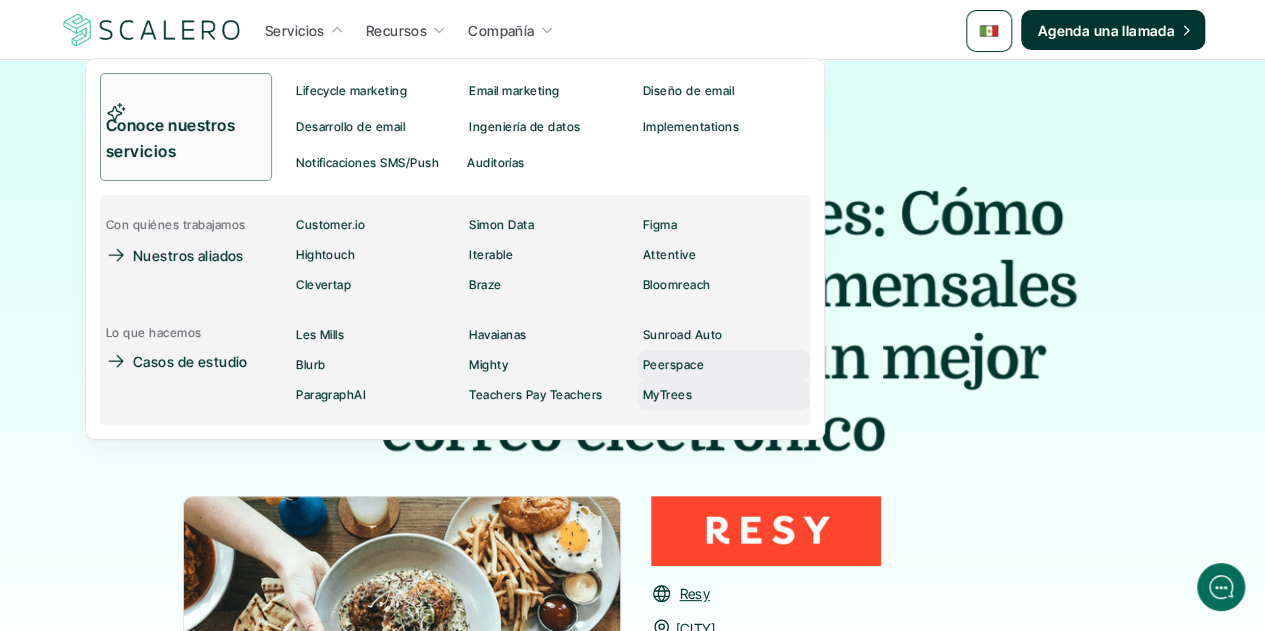 click on "MyTrees" at bounding box center (667, 395) 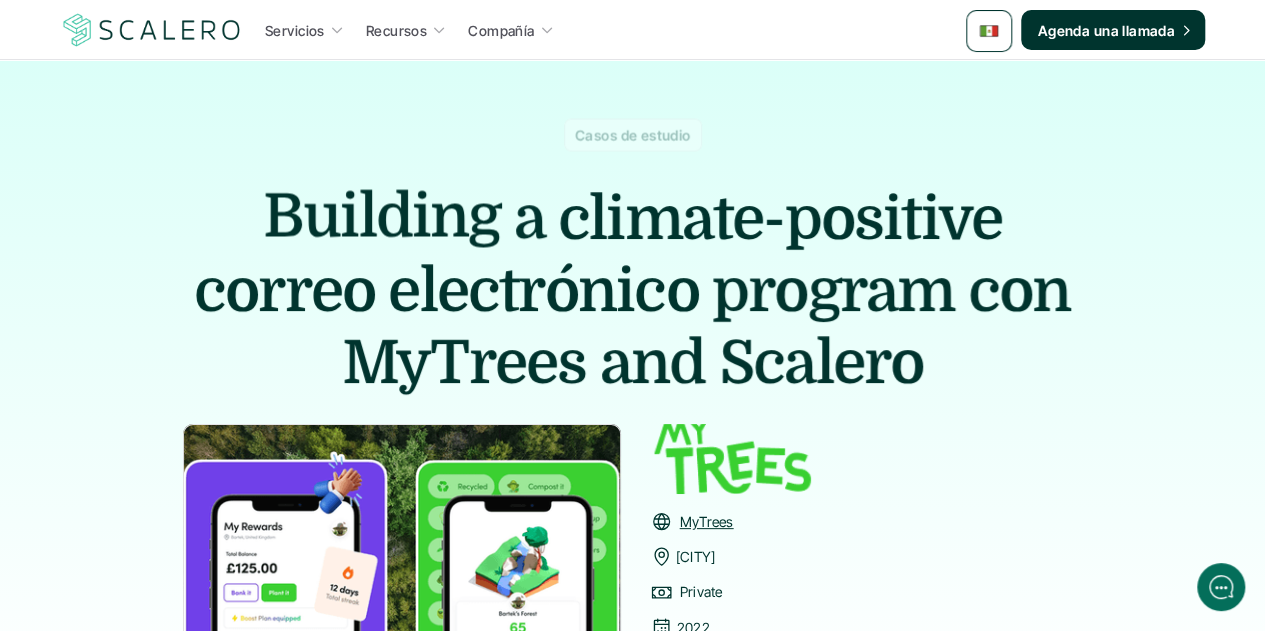 scroll, scrollTop: 0, scrollLeft: 0, axis: both 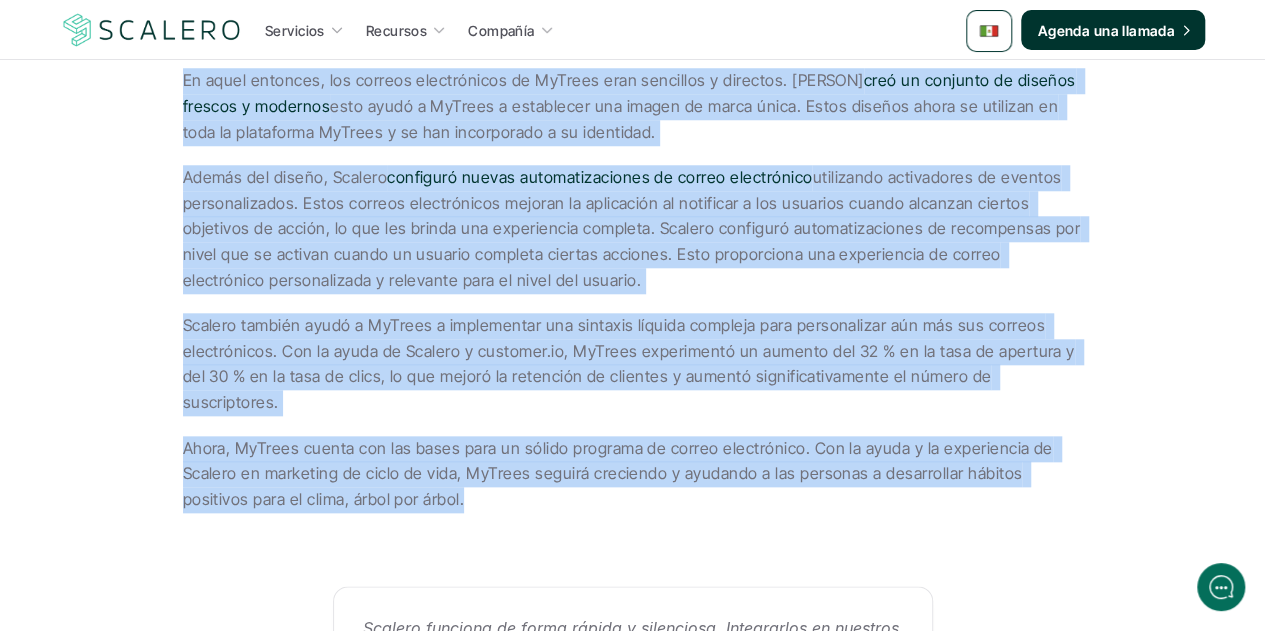 drag, startPoint x: 184, startPoint y: 148, endPoint x: 400, endPoint y: 479, distance: 395.24295 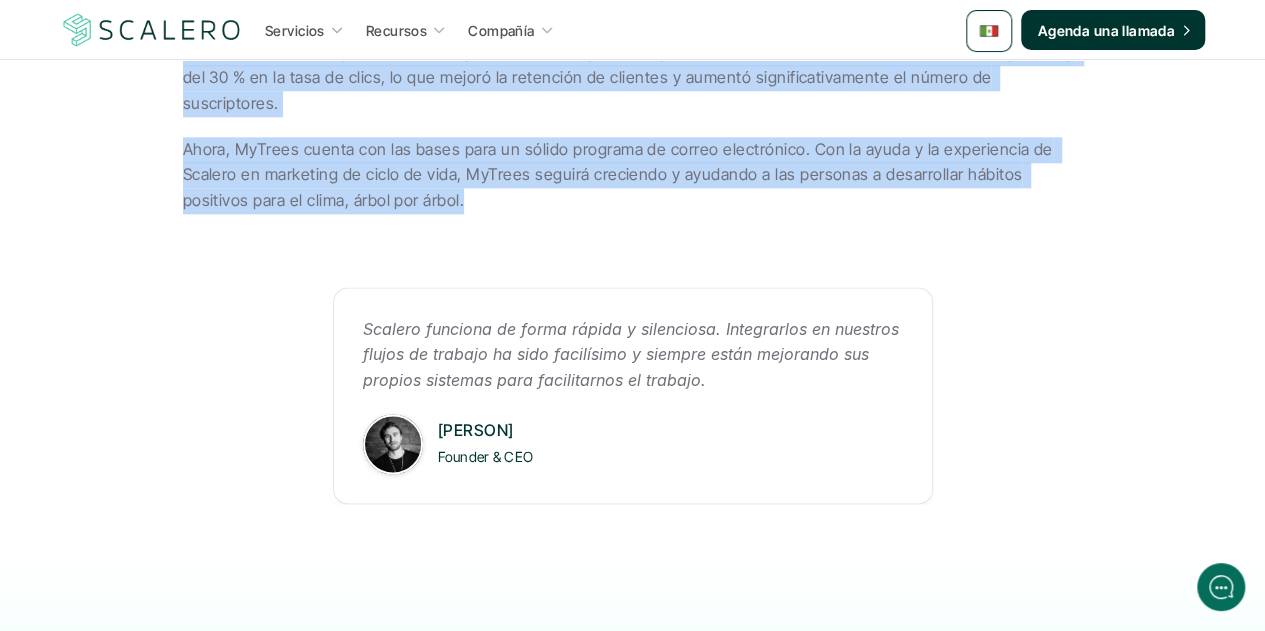scroll, scrollTop: 1162, scrollLeft: 0, axis: vertical 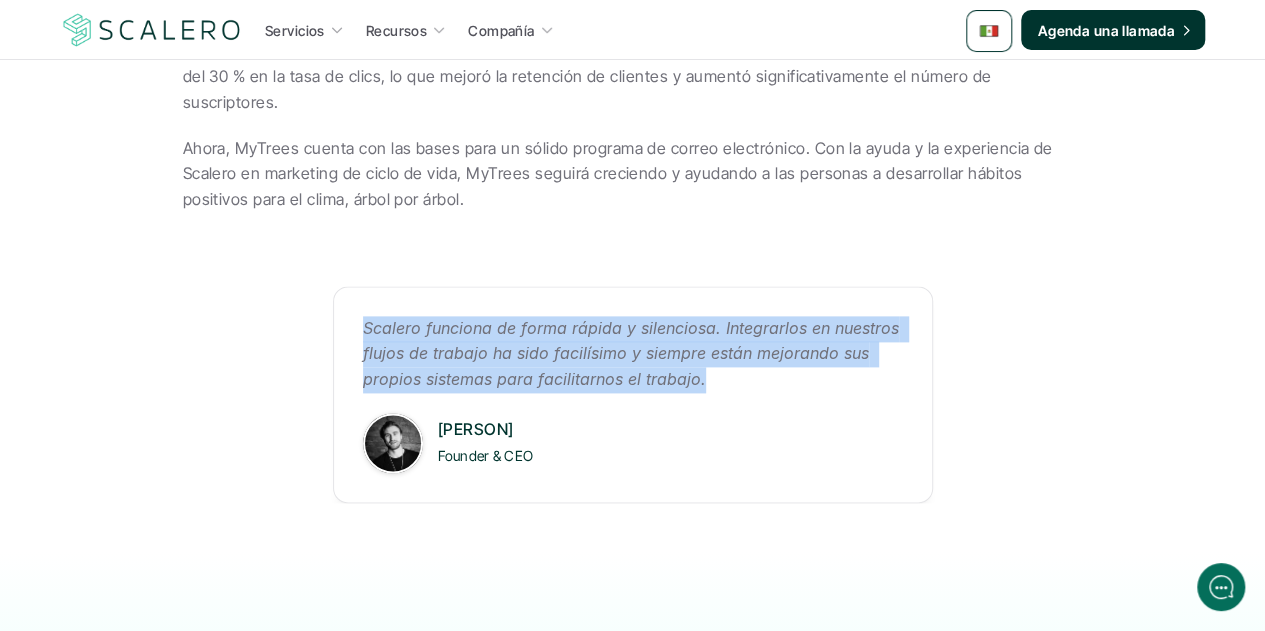 drag, startPoint x: 700, startPoint y: 359, endPoint x: 348, endPoint y: 307, distance: 355.8202 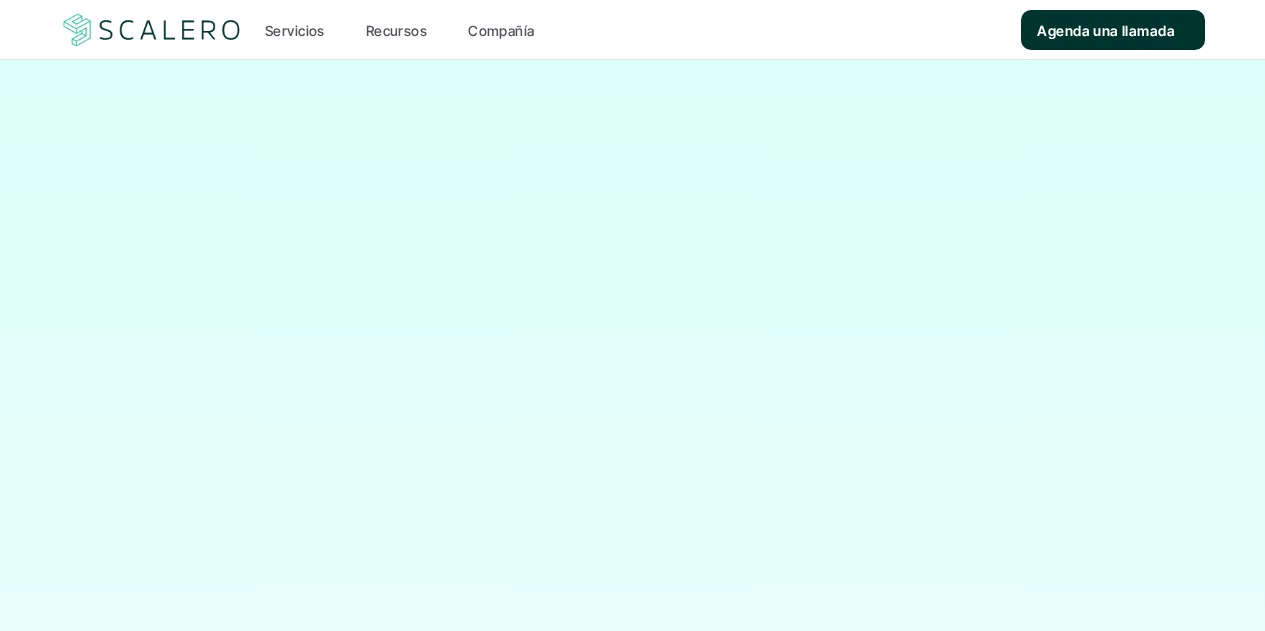 scroll, scrollTop: 0, scrollLeft: 0, axis: both 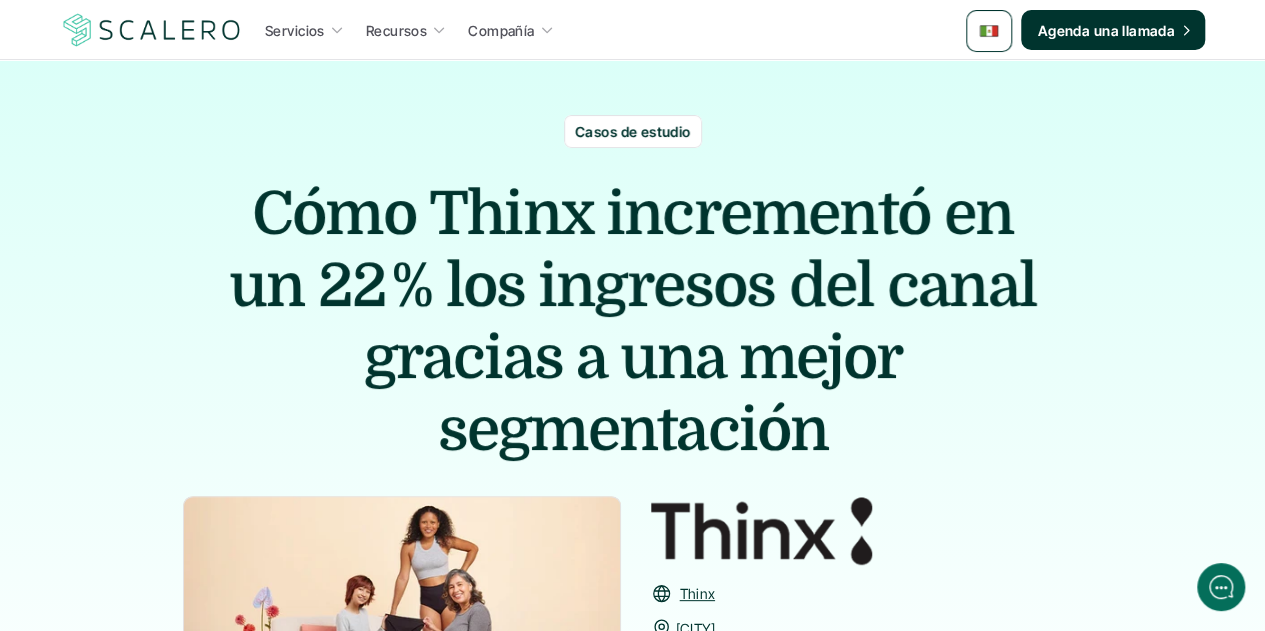 click on "incrementó" at bounding box center [768, 214] 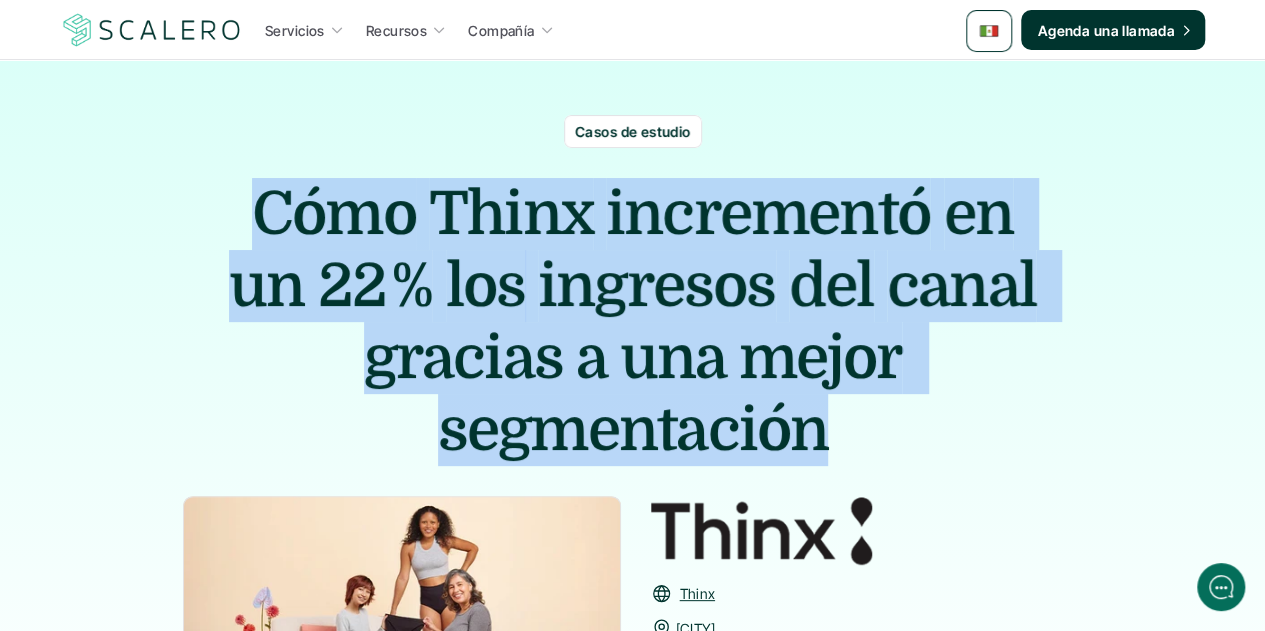 drag, startPoint x: 826, startPoint y: 429, endPoint x: 235, endPoint y: 224, distance: 625.54456 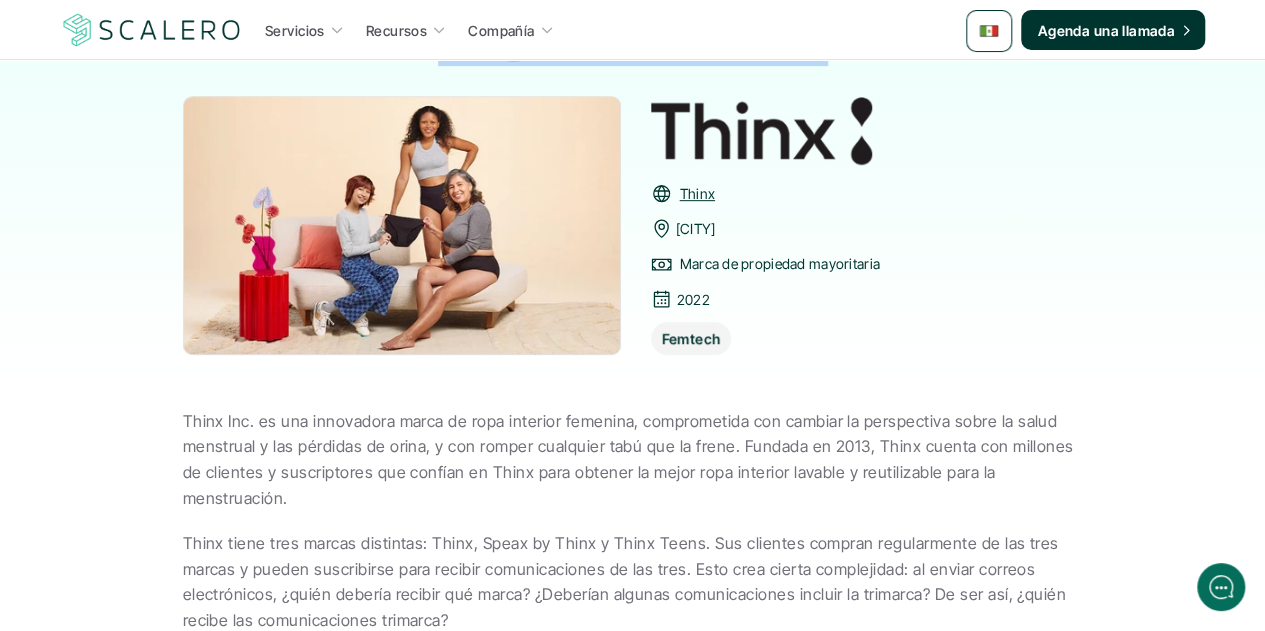 scroll, scrollTop: 600, scrollLeft: 0, axis: vertical 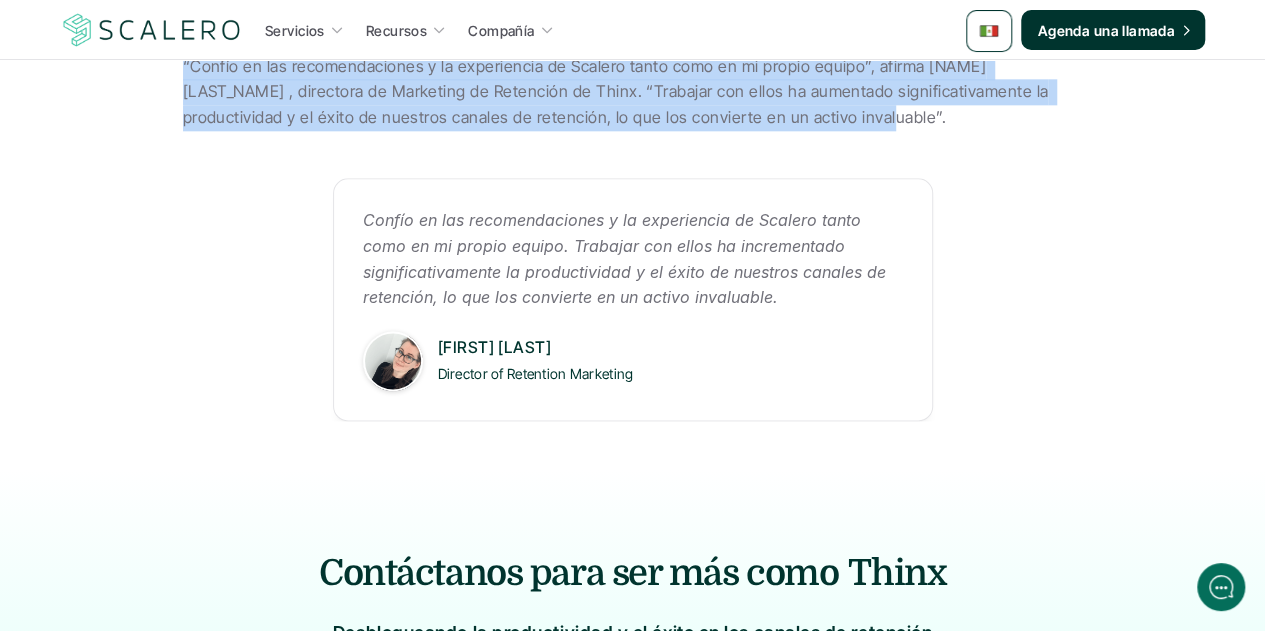 drag, startPoint x: 186, startPoint y: 220, endPoint x: 797, endPoint y: 101, distance: 622.4805 